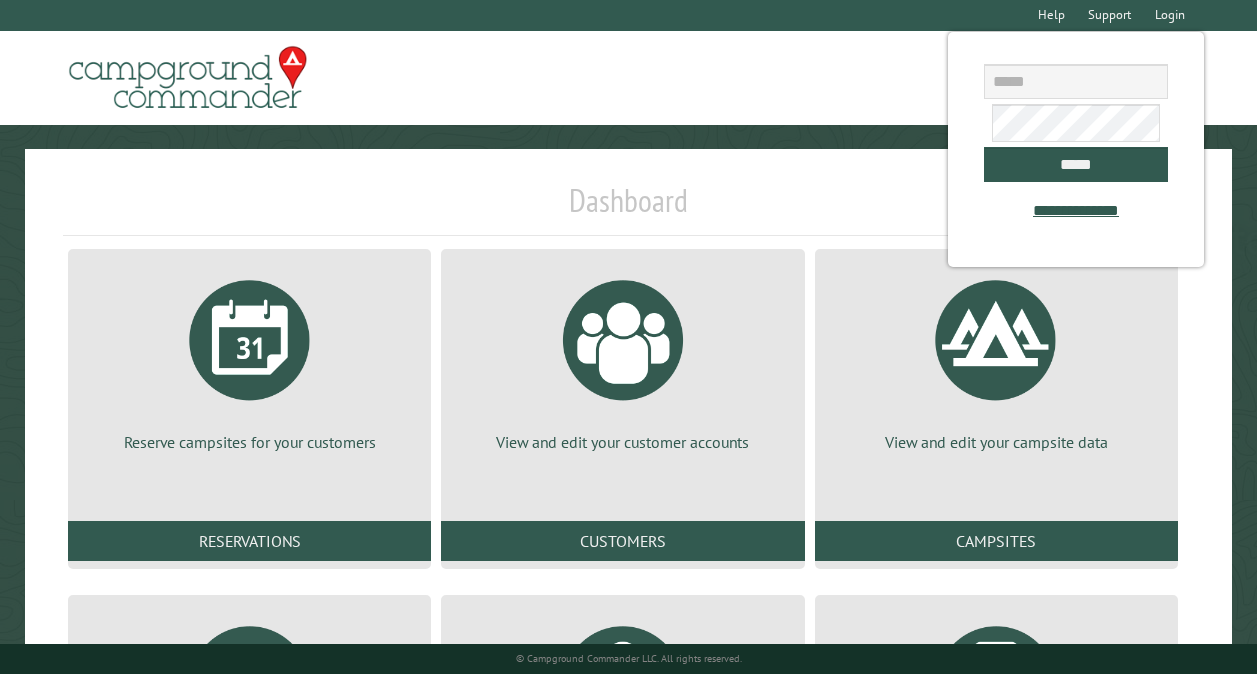scroll, scrollTop: 0, scrollLeft: 0, axis: both 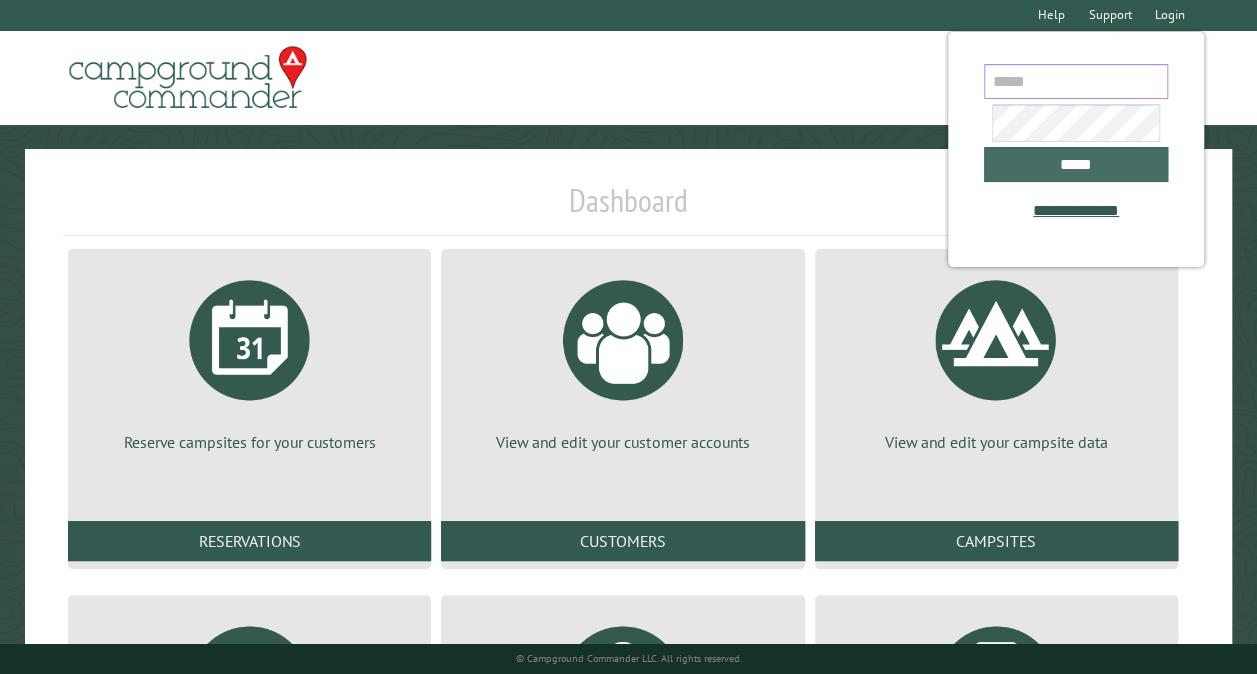 type on "**********" 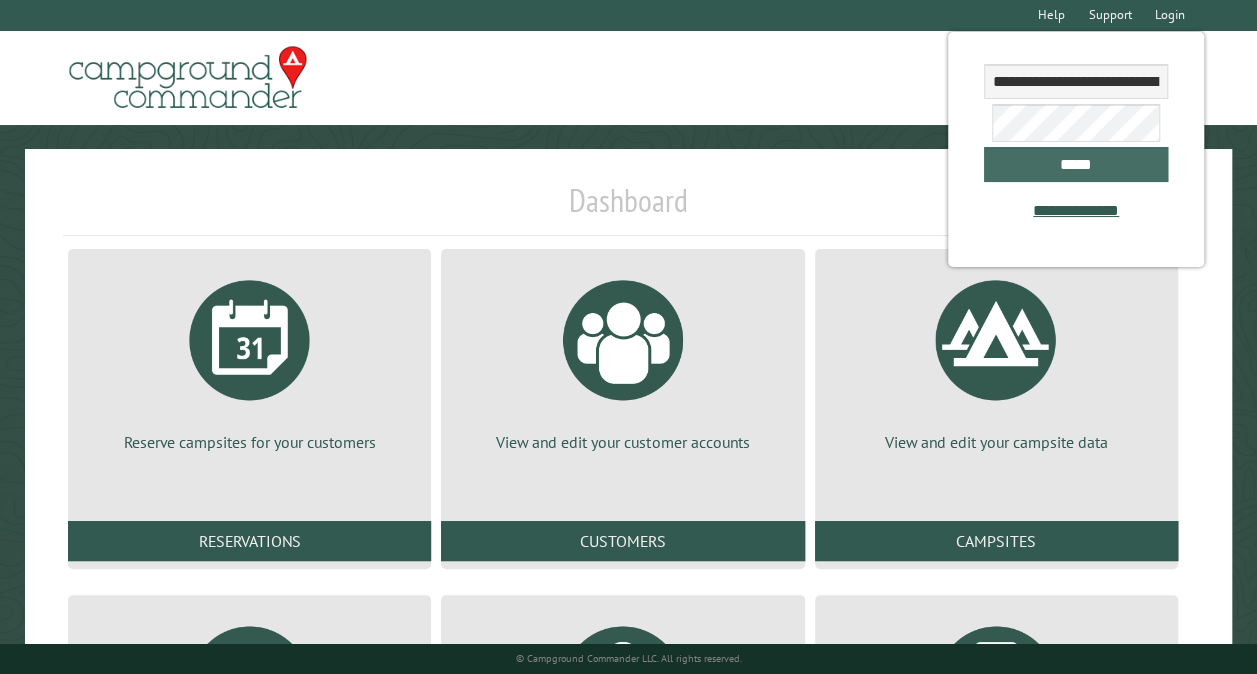 click on "*****" at bounding box center (1076, 164) 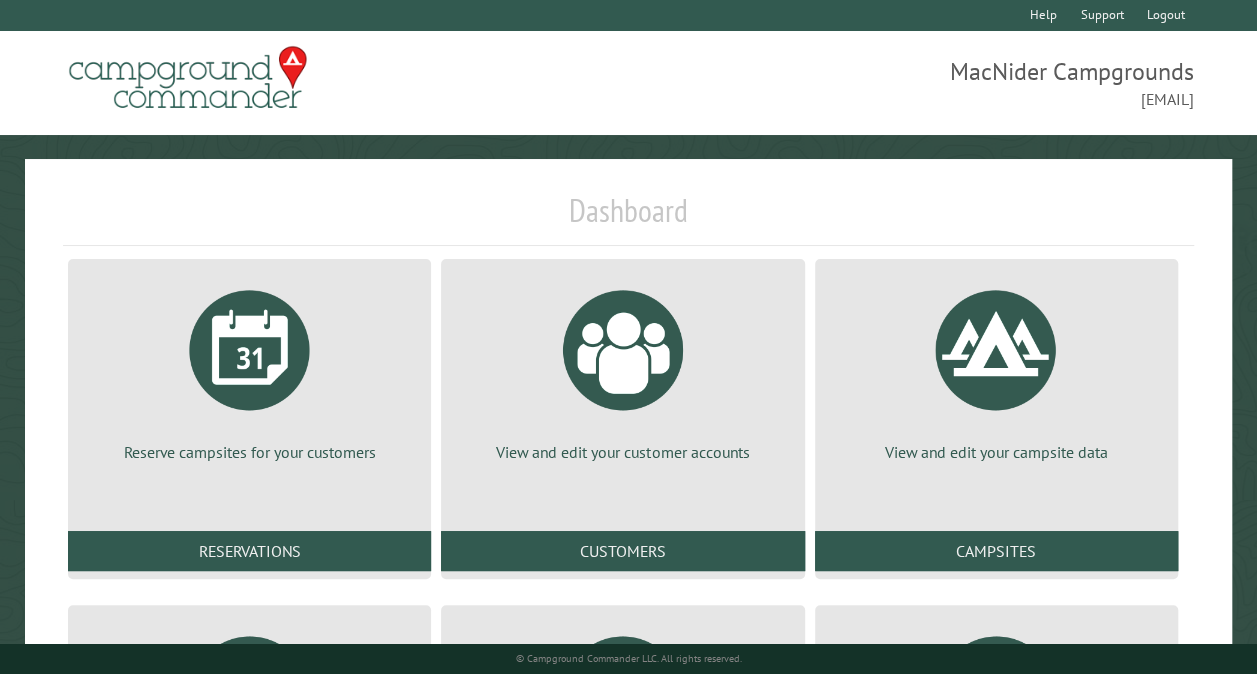 scroll, scrollTop: 328, scrollLeft: 0, axis: vertical 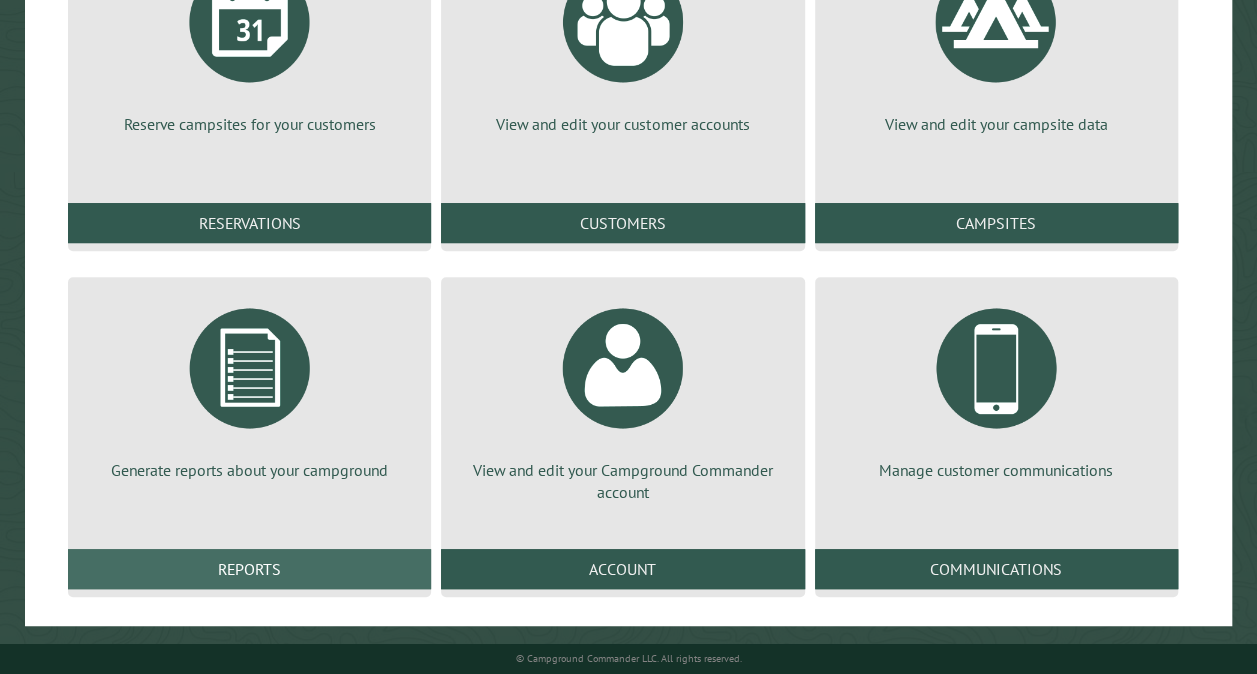click on "Reports" at bounding box center [249, 569] 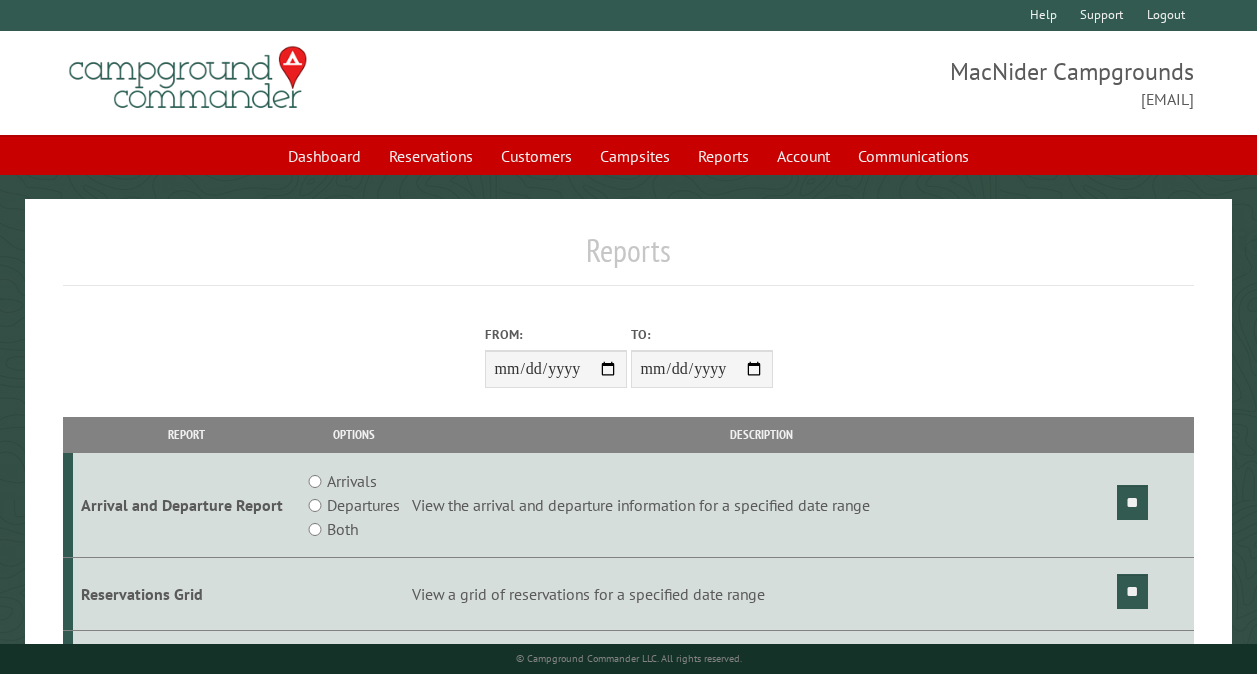 scroll, scrollTop: 0, scrollLeft: 0, axis: both 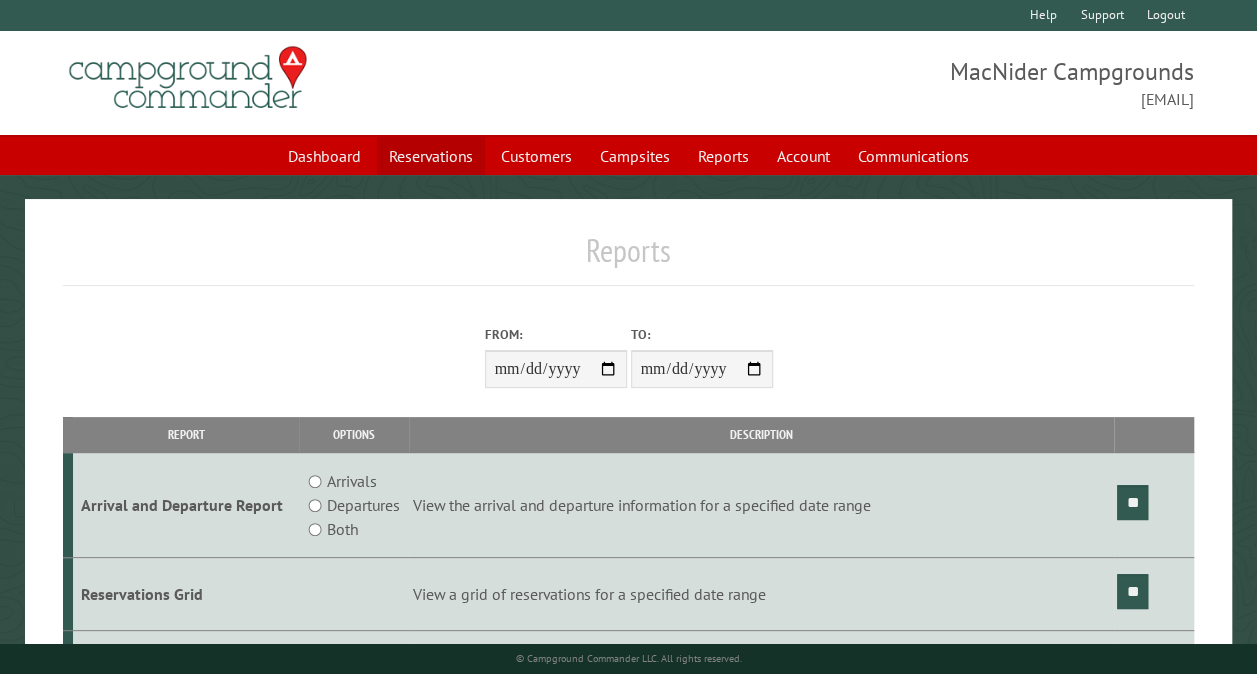 click on "Reservations" at bounding box center [431, 156] 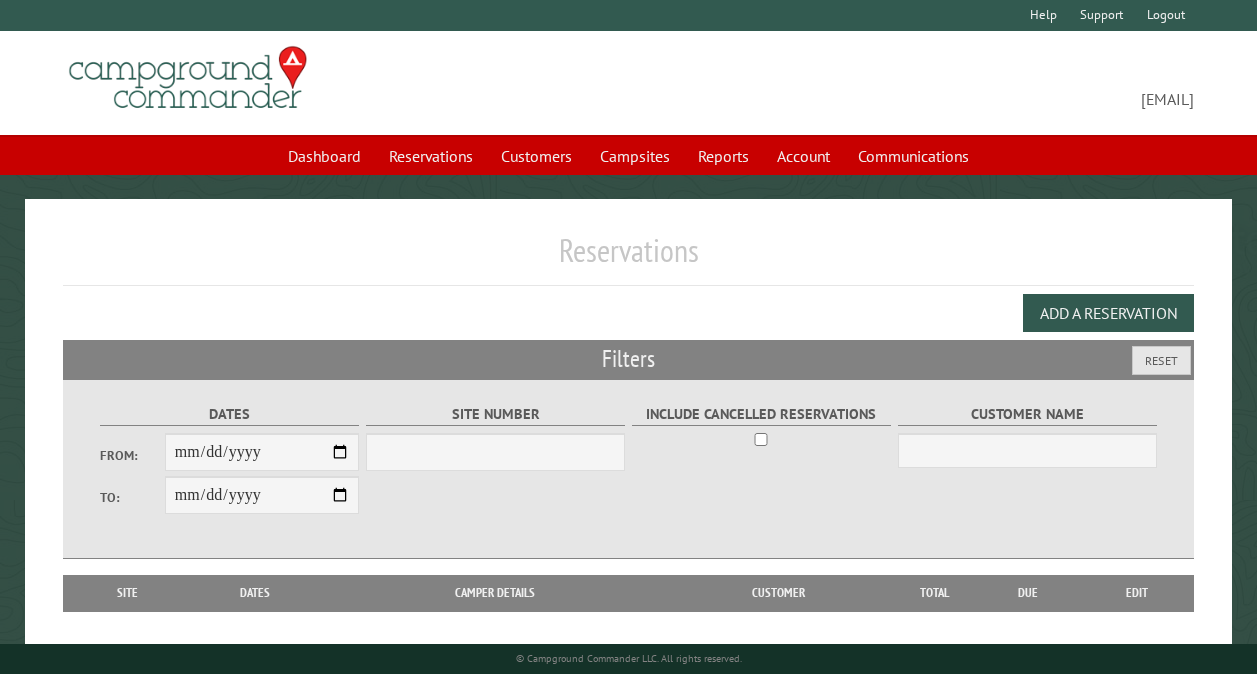 scroll, scrollTop: 0, scrollLeft: 0, axis: both 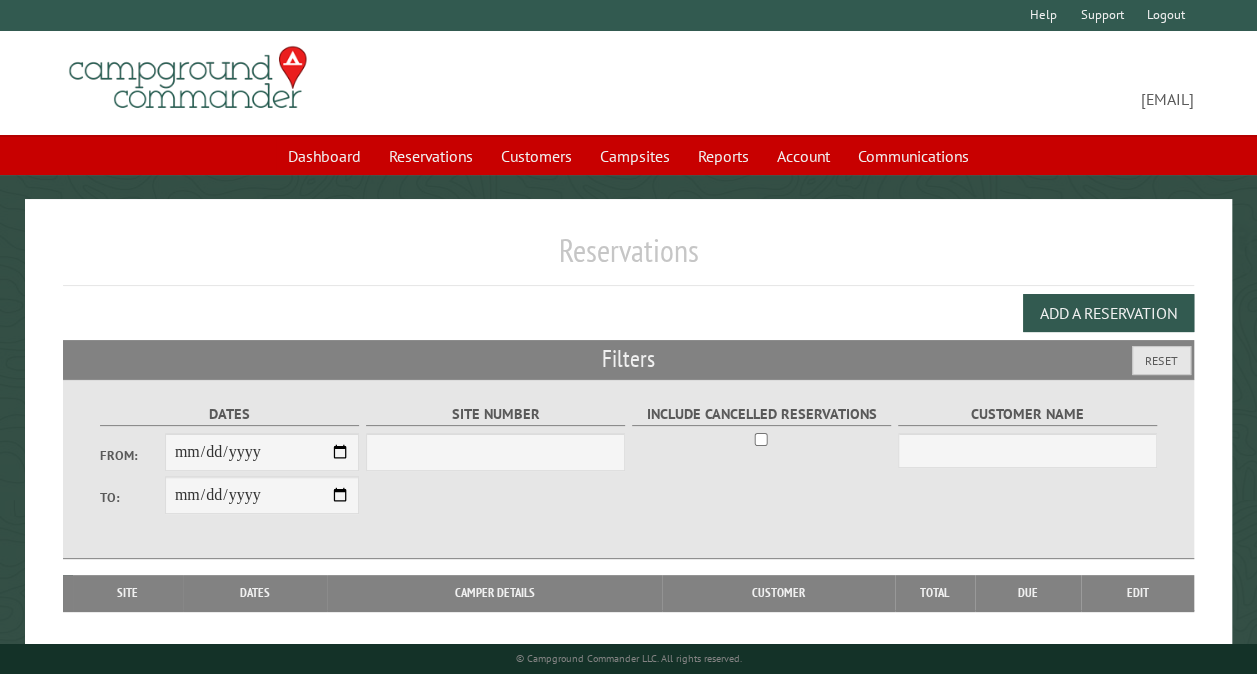 select on "***" 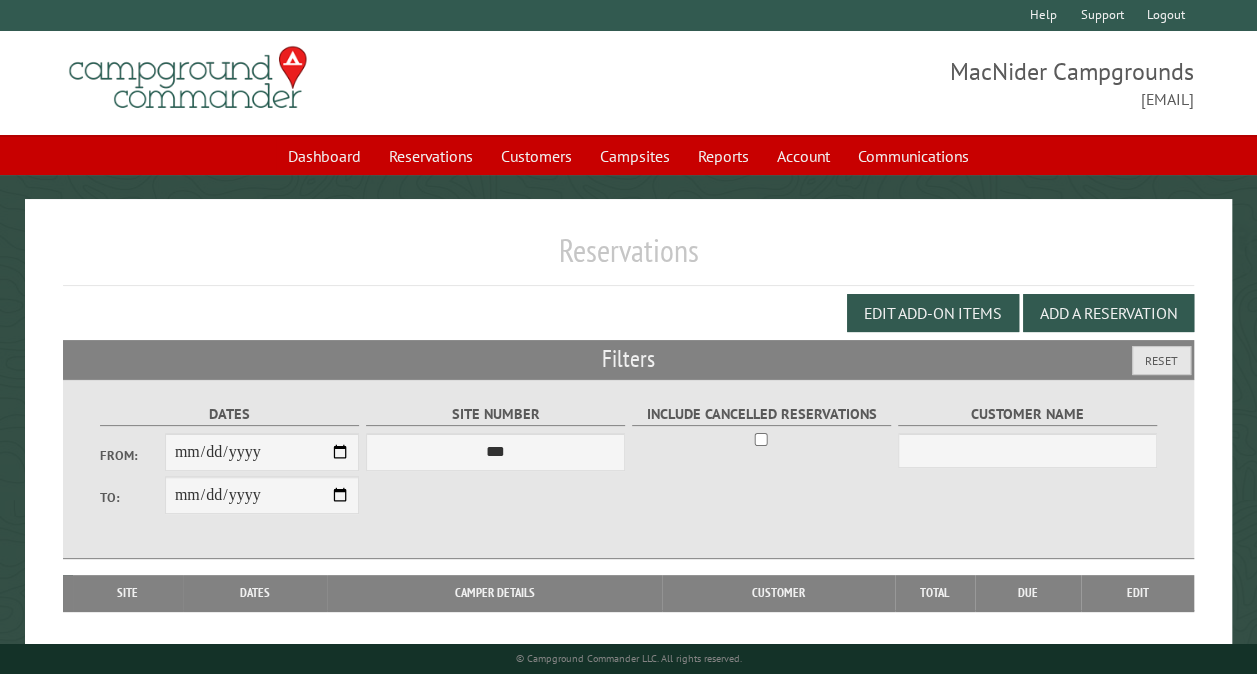 click on "From:" at bounding box center [262, 452] 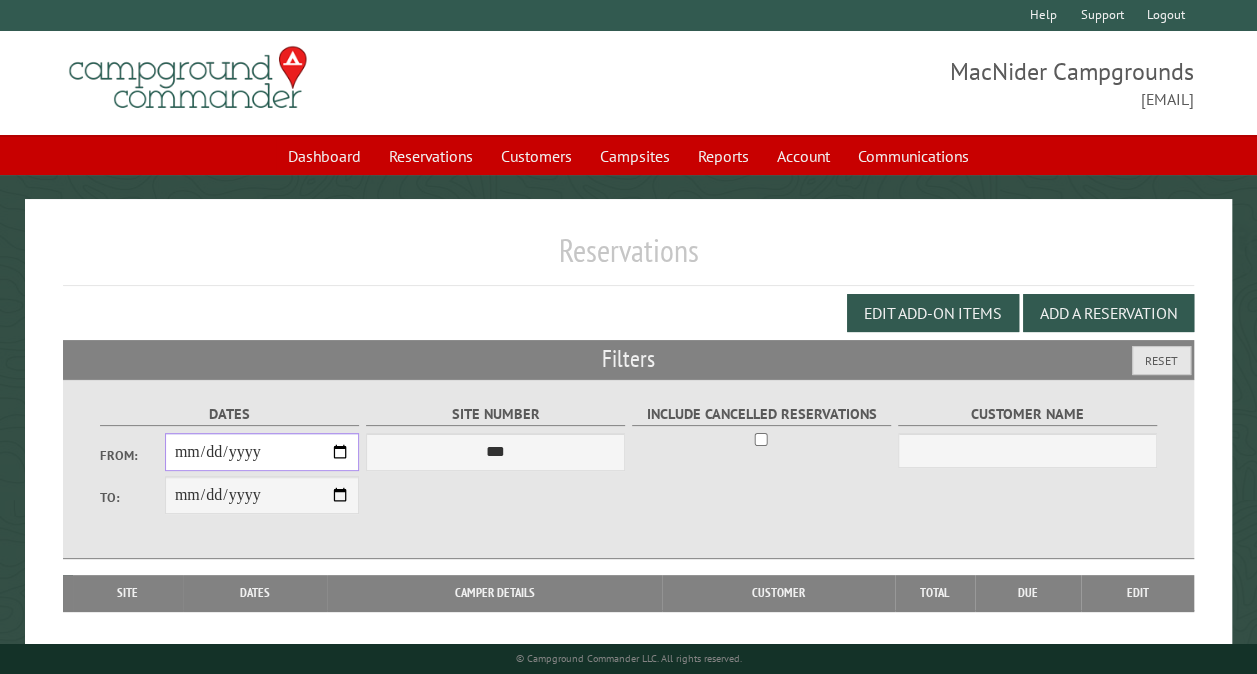 type on "**********" 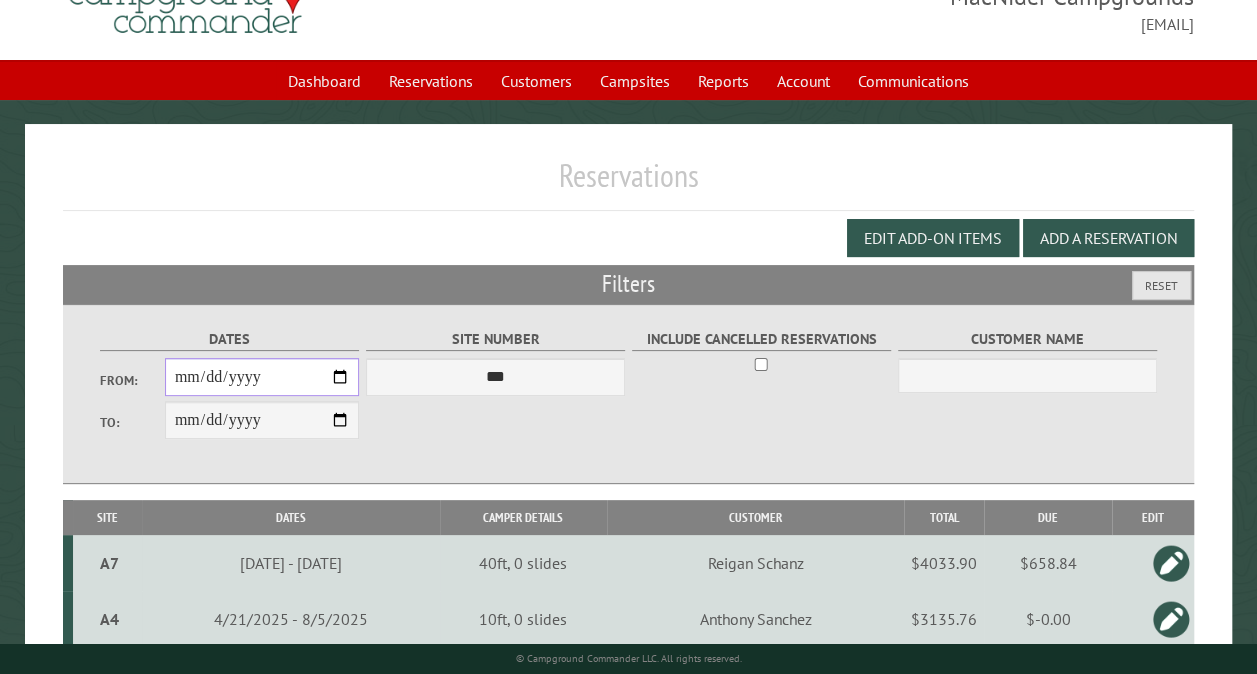 scroll, scrollTop: 120, scrollLeft: 0, axis: vertical 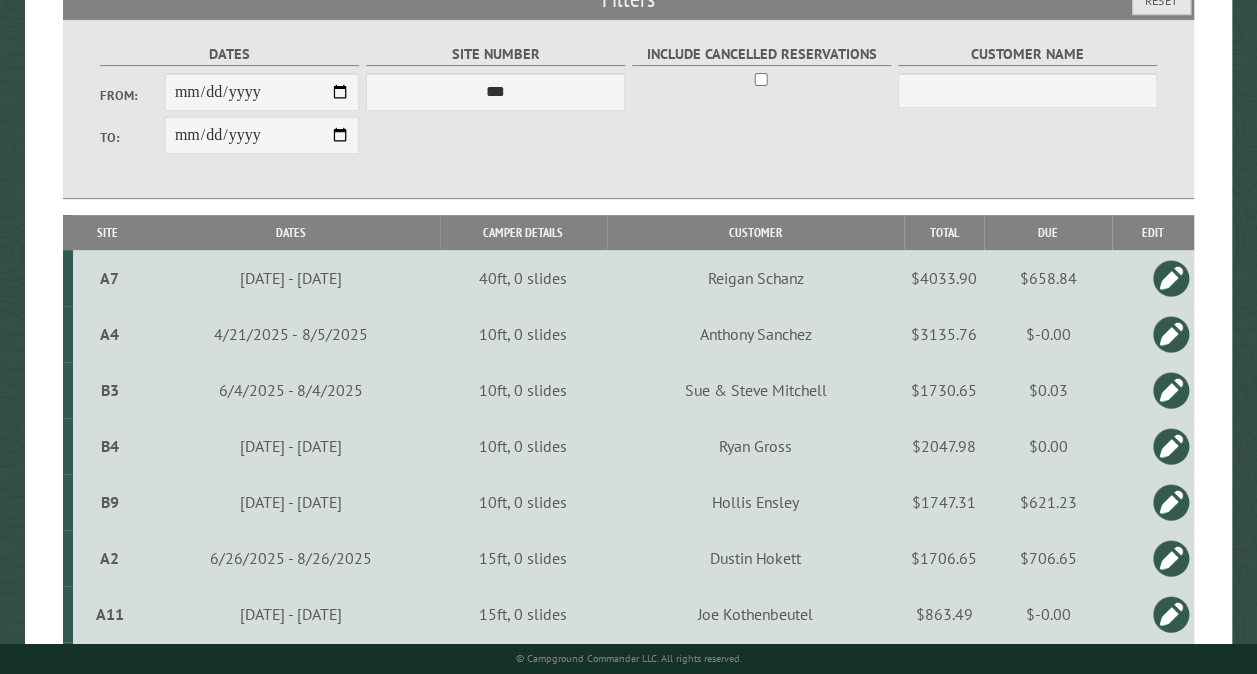 click at bounding box center [1171, 390] 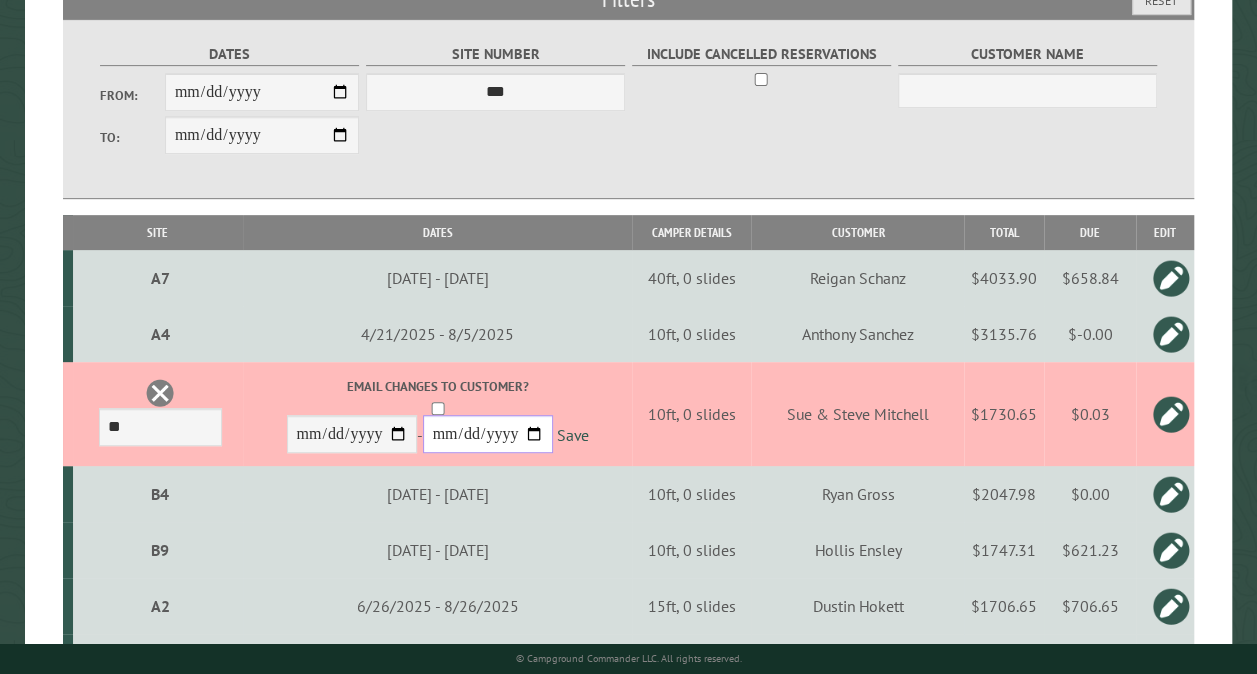 click on "**********" at bounding box center [488, 434] 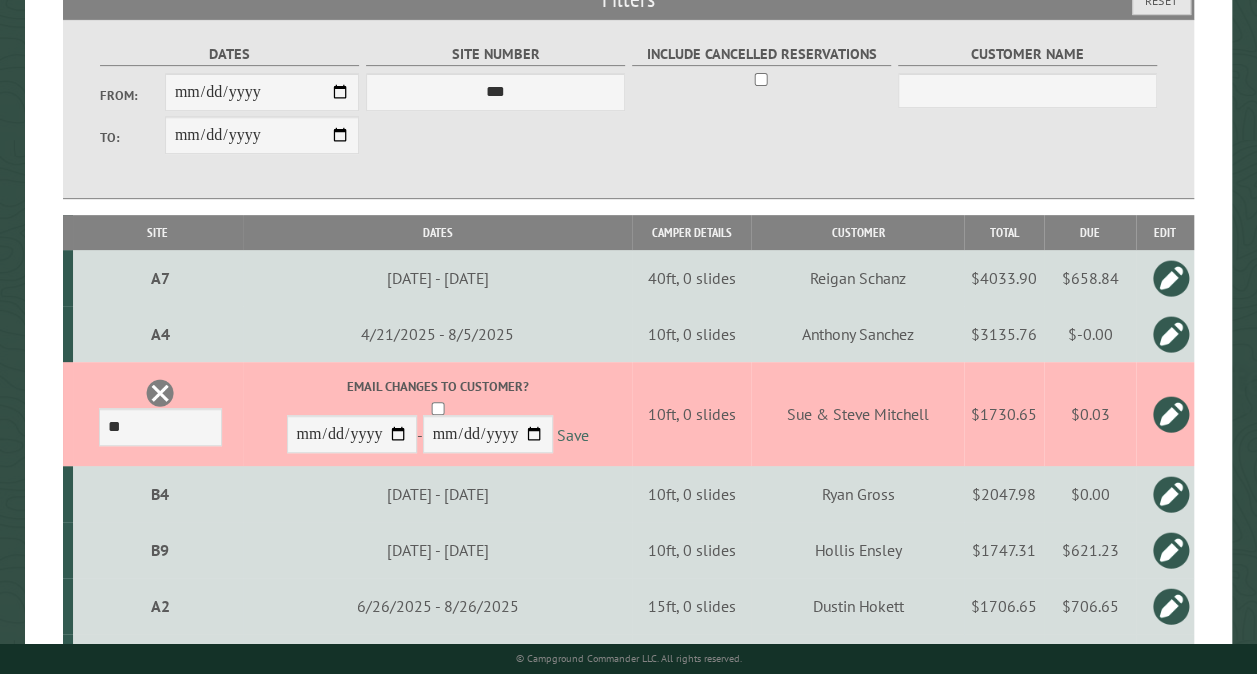 click on "Save" at bounding box center (573, 435) 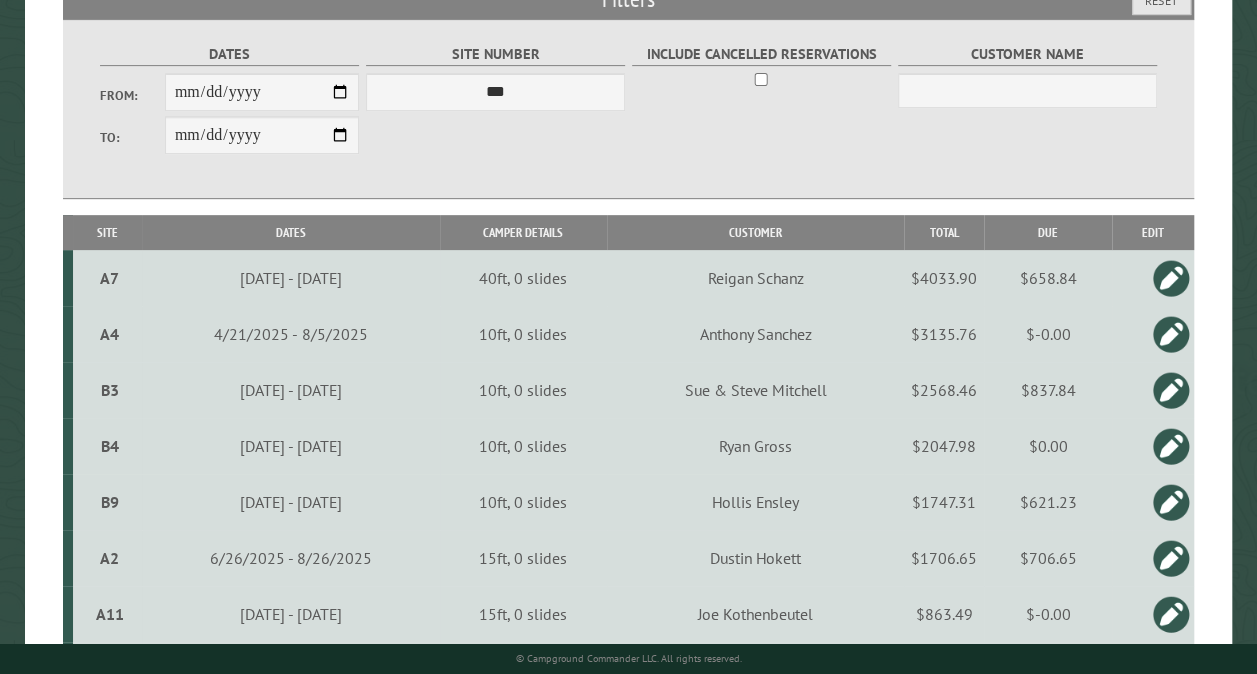 click on "B3" at bounding box center (110, 390) 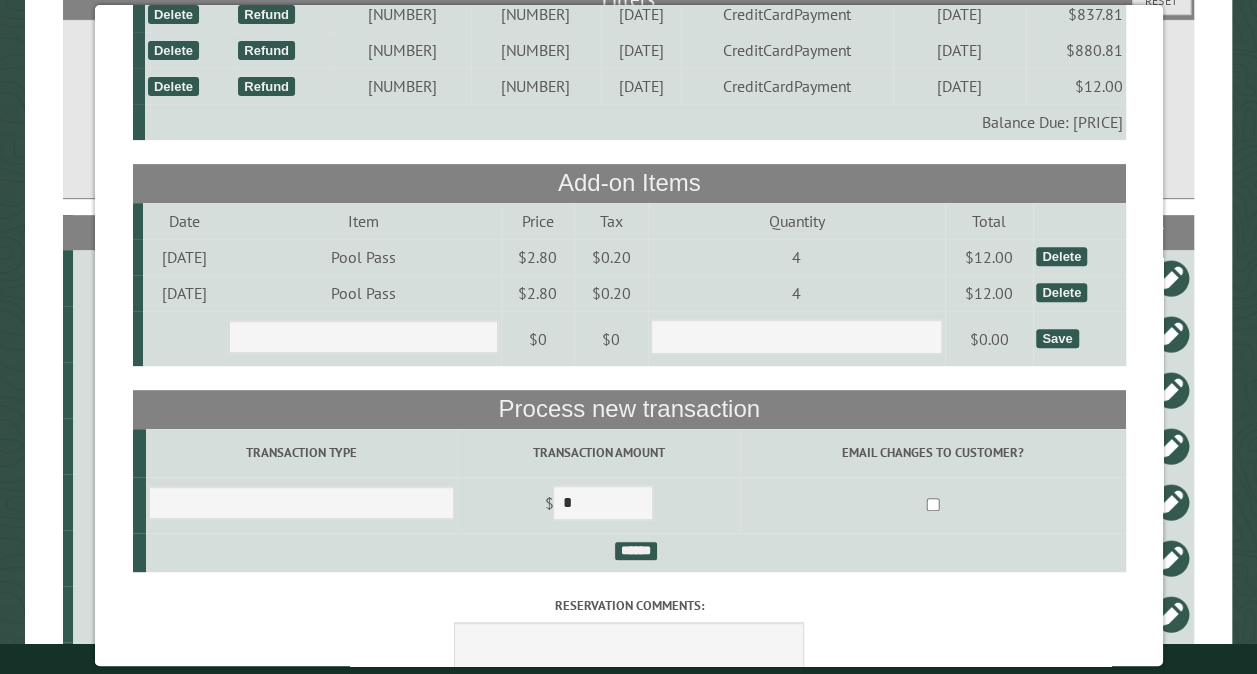 scroll, scrollTop: 280, scrollLeft: 0, axis: vertical 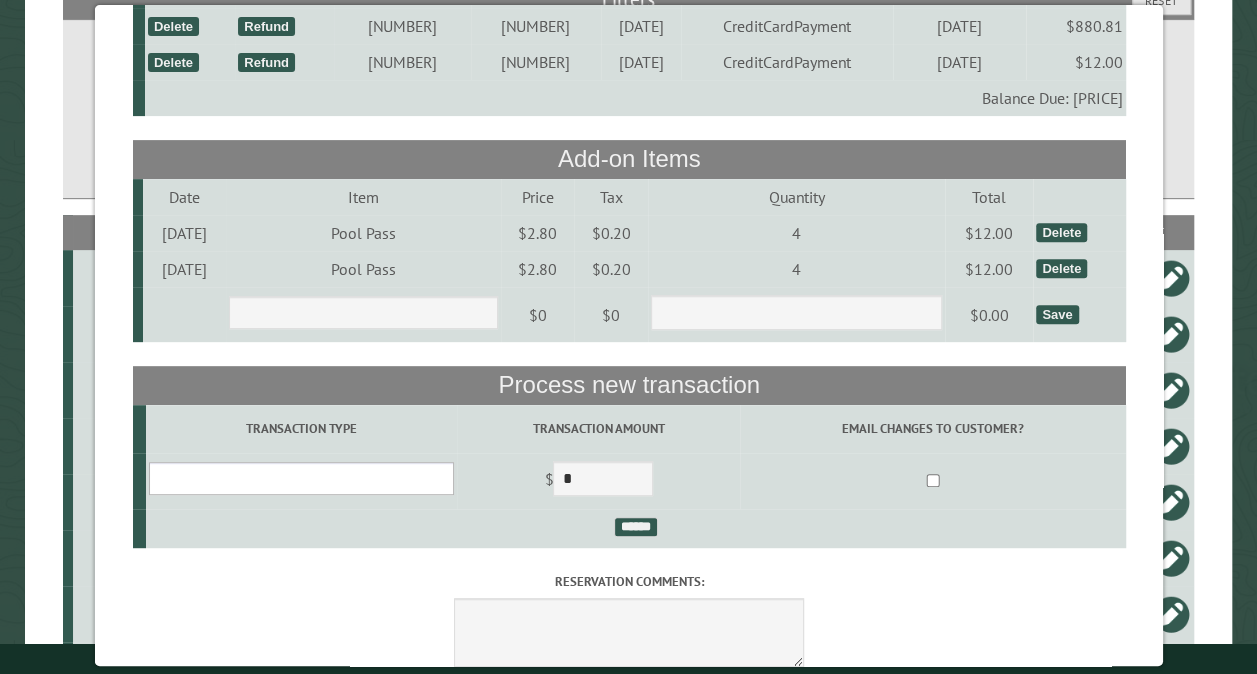 click on "**********" at bounding box center (300, 478) 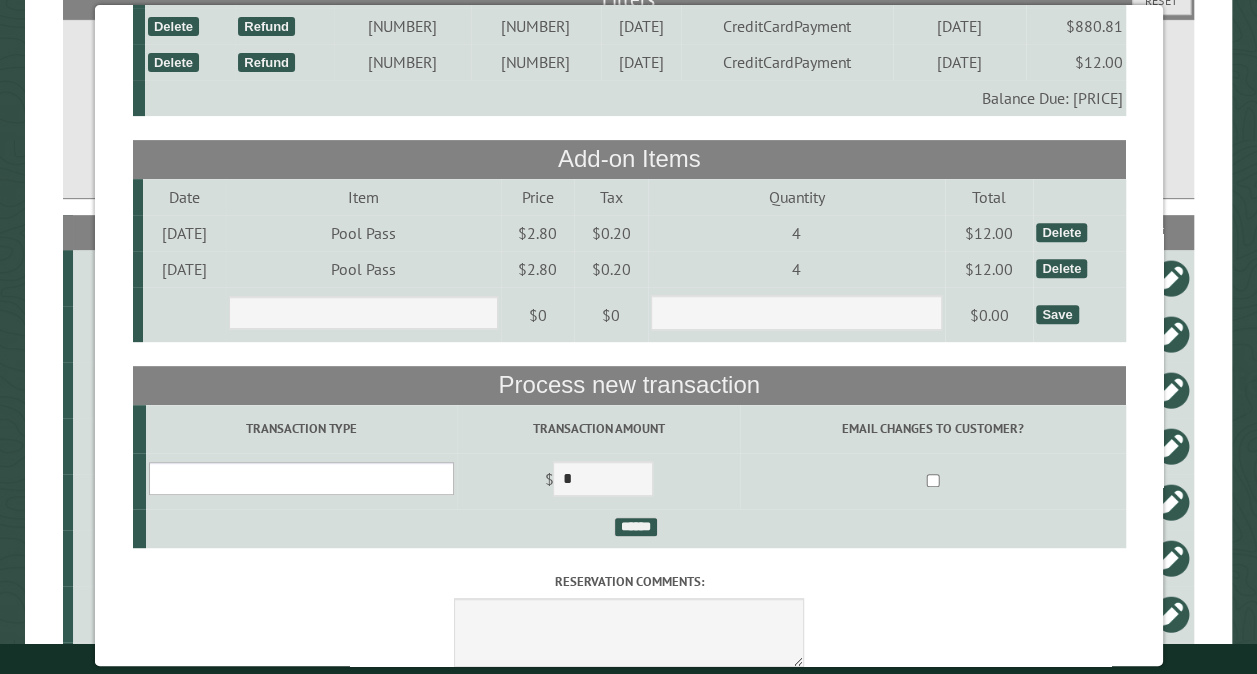 select on "*" 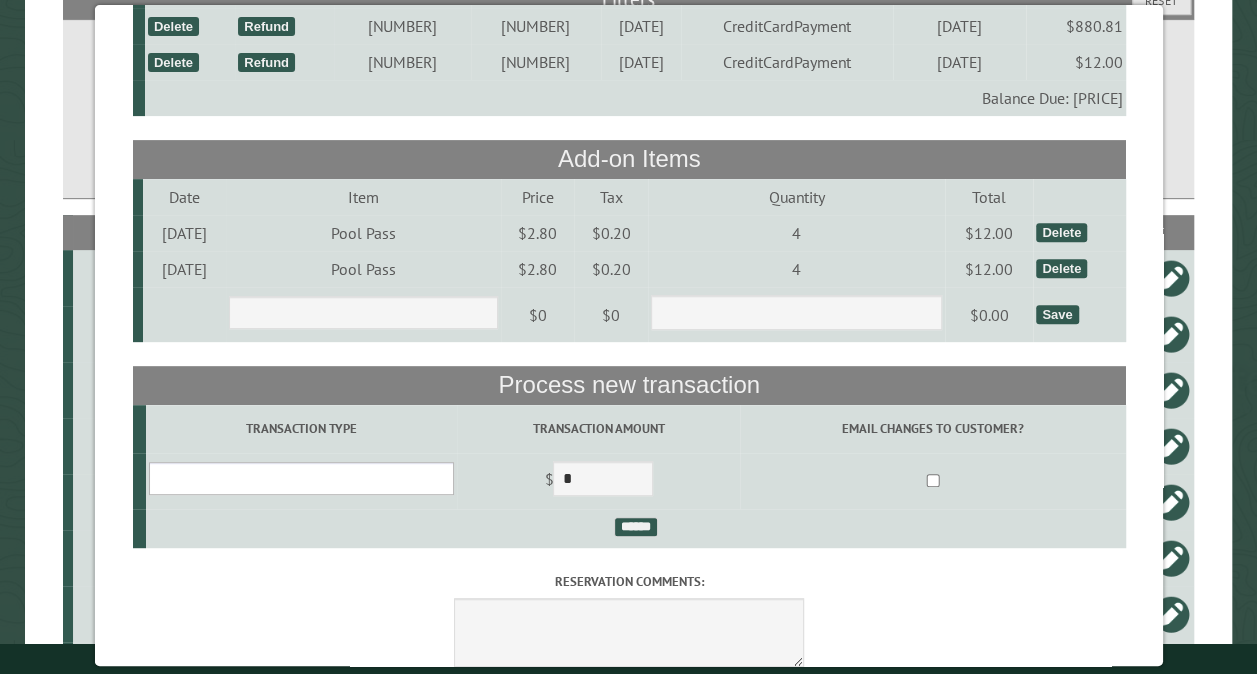 click on "**********" at bounding box center (300, 478) 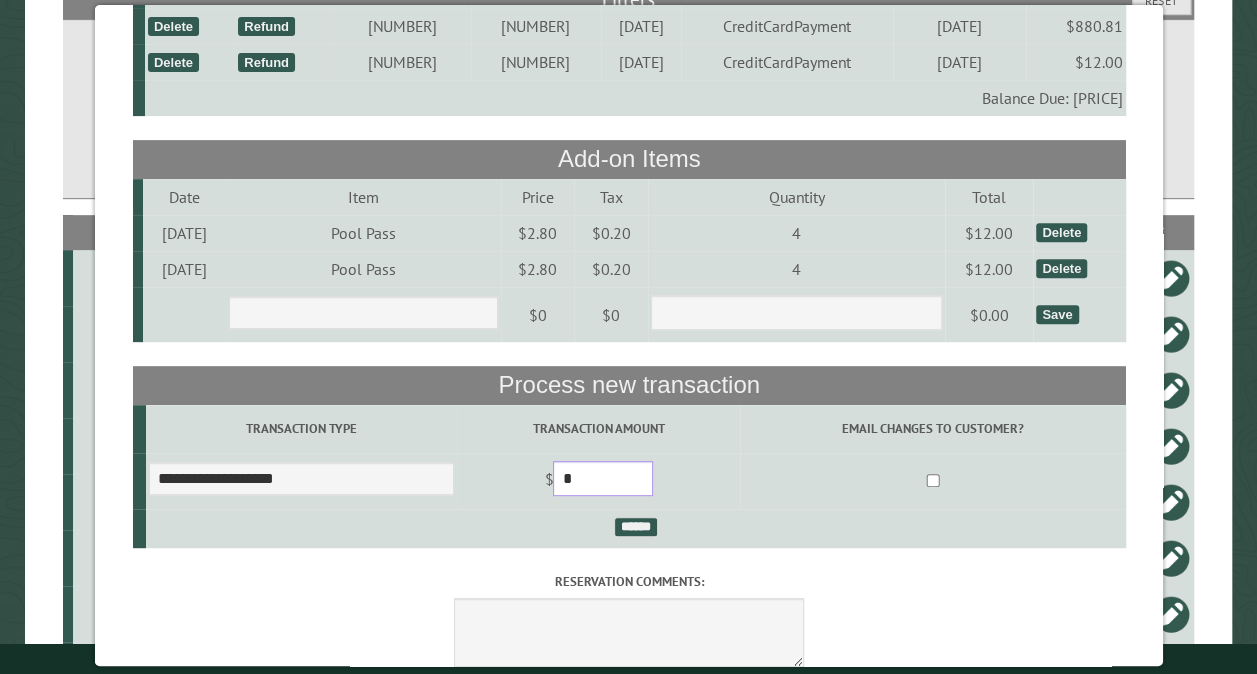click on "*" at bounding box center [603, 478] 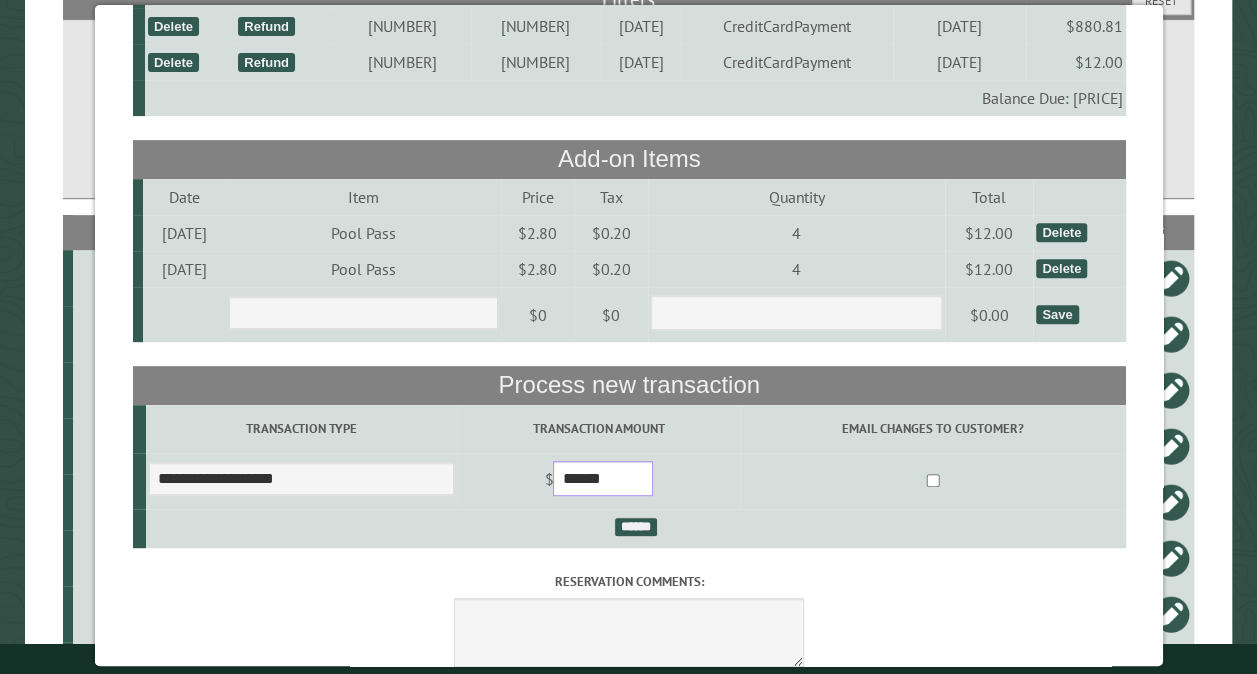 type on "******" 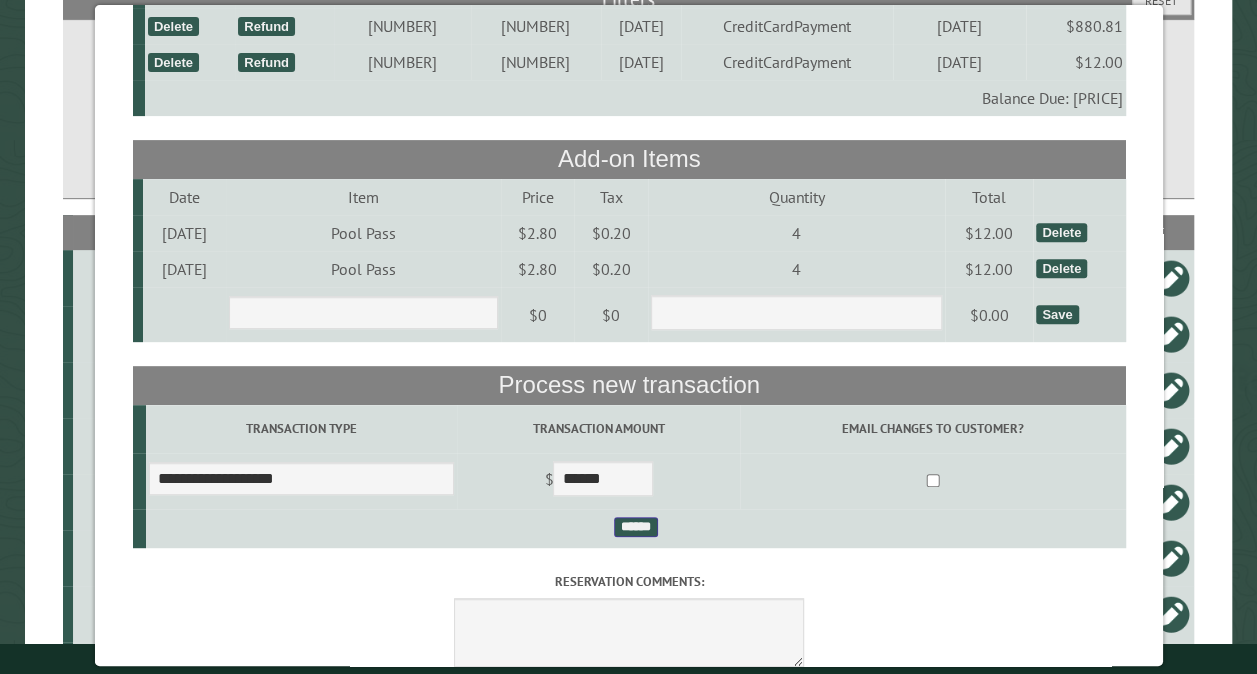 click on "******" at bounding box center [635, 527] 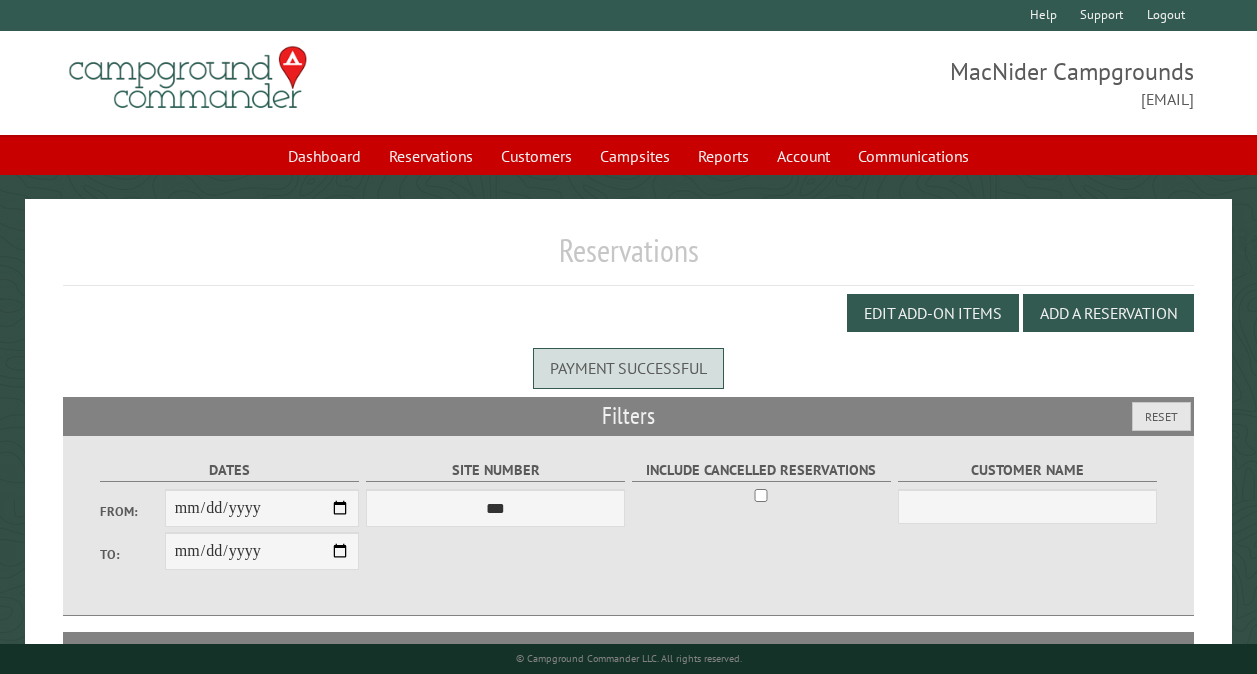 scroll, scrollTop: 0, scrollLeft: 0, axis: both 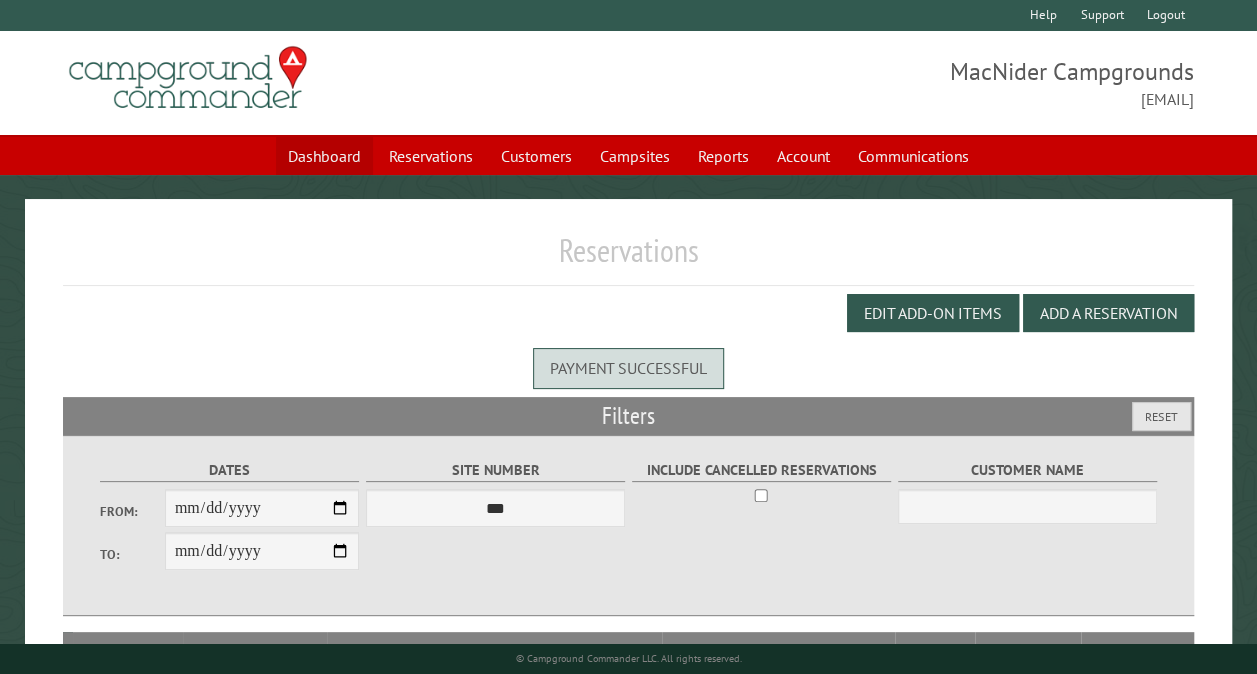 click on "Dashboard" at bounding box center [324, 156] 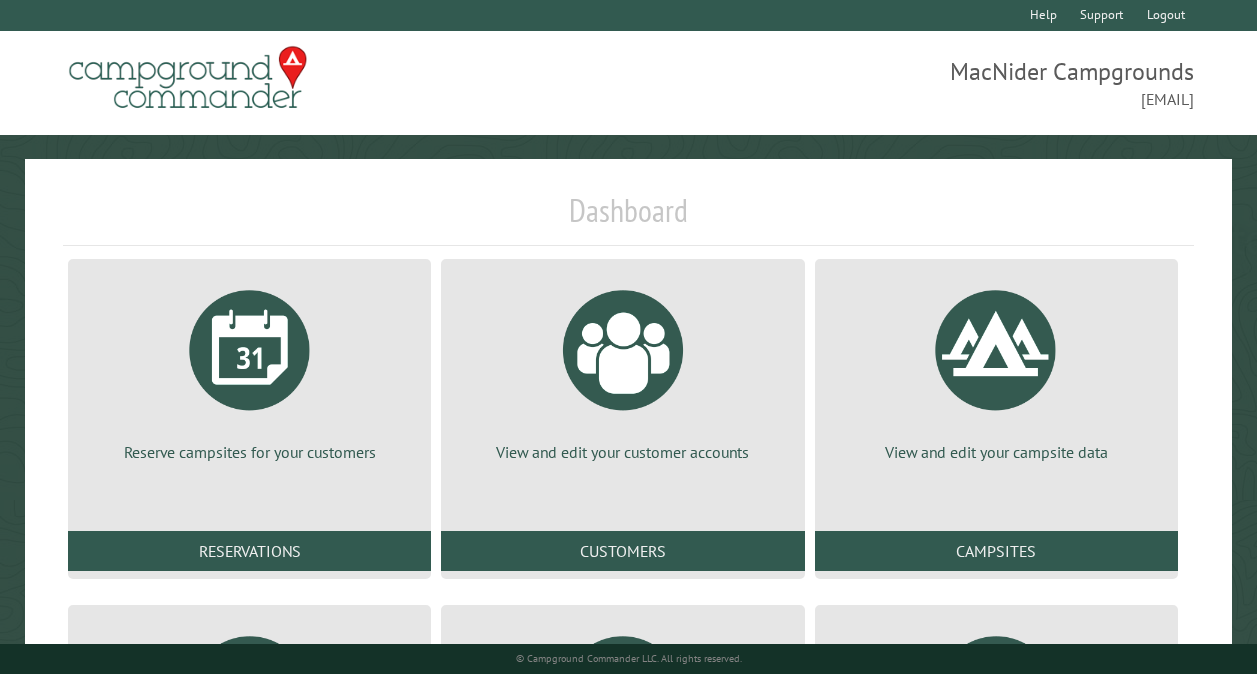 scroll, scrollTop: 0, scrollLeft: 0, axis: both 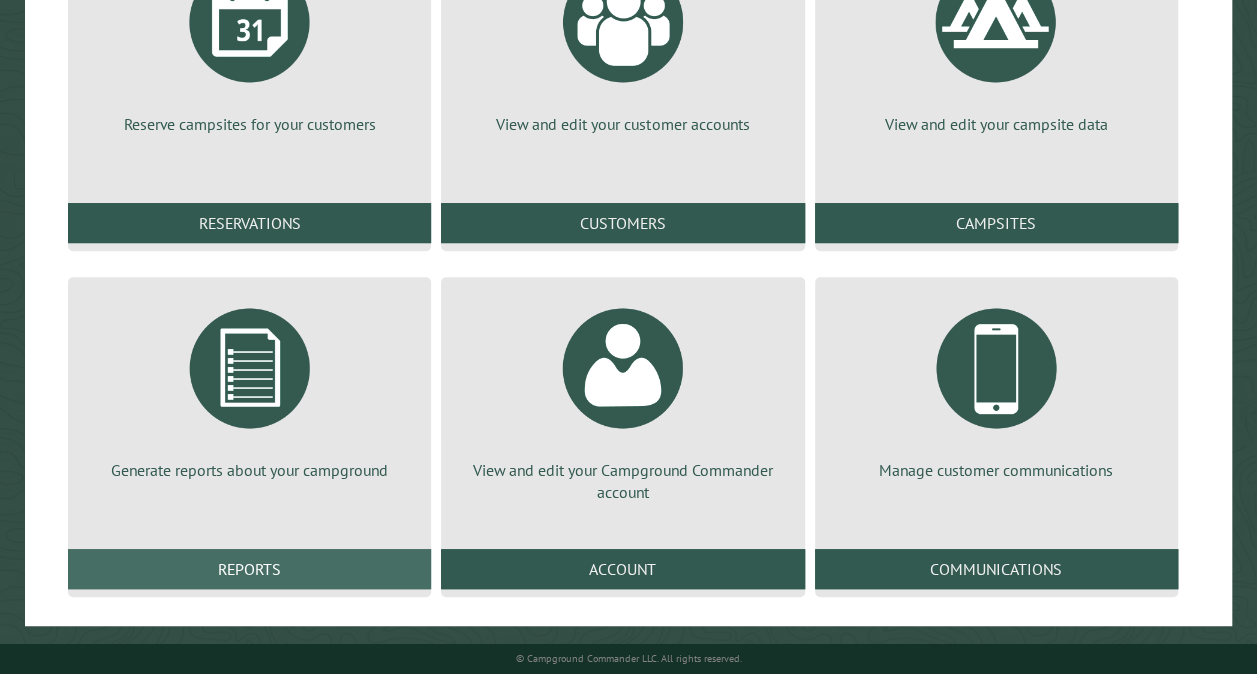 click on "Reports" at bounding box center [249, 569] 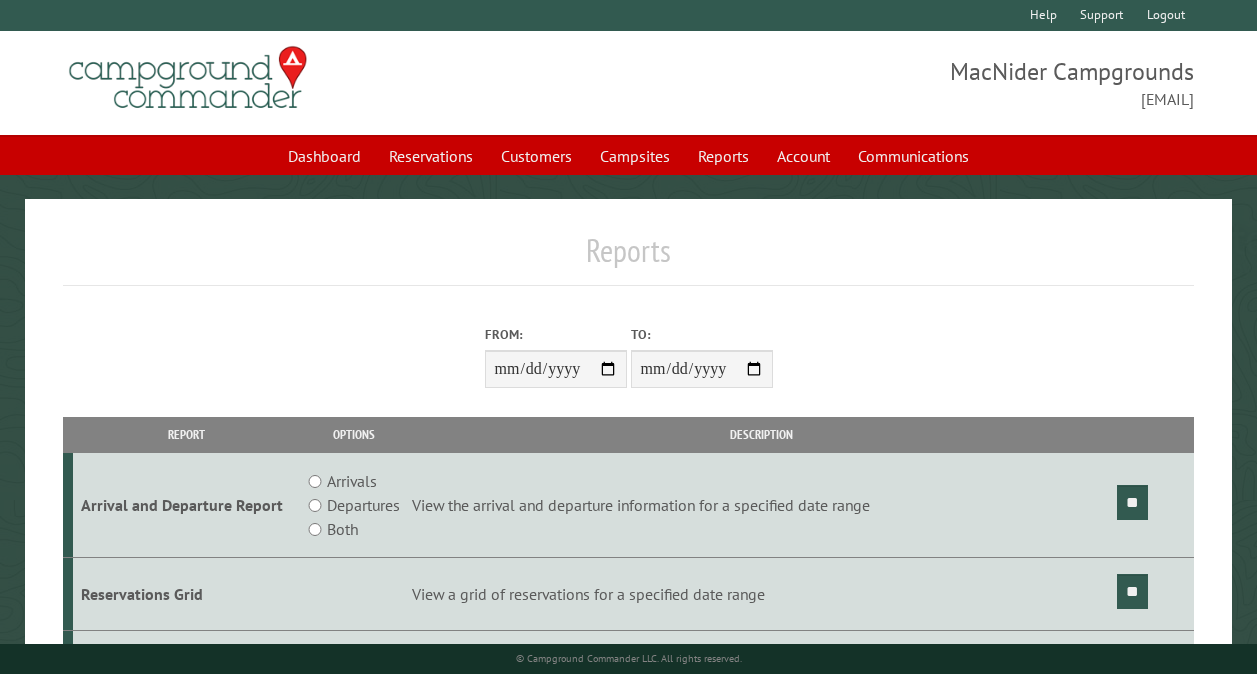 scroll, scrollTop: 0, scrollLeft: 0, axis: both 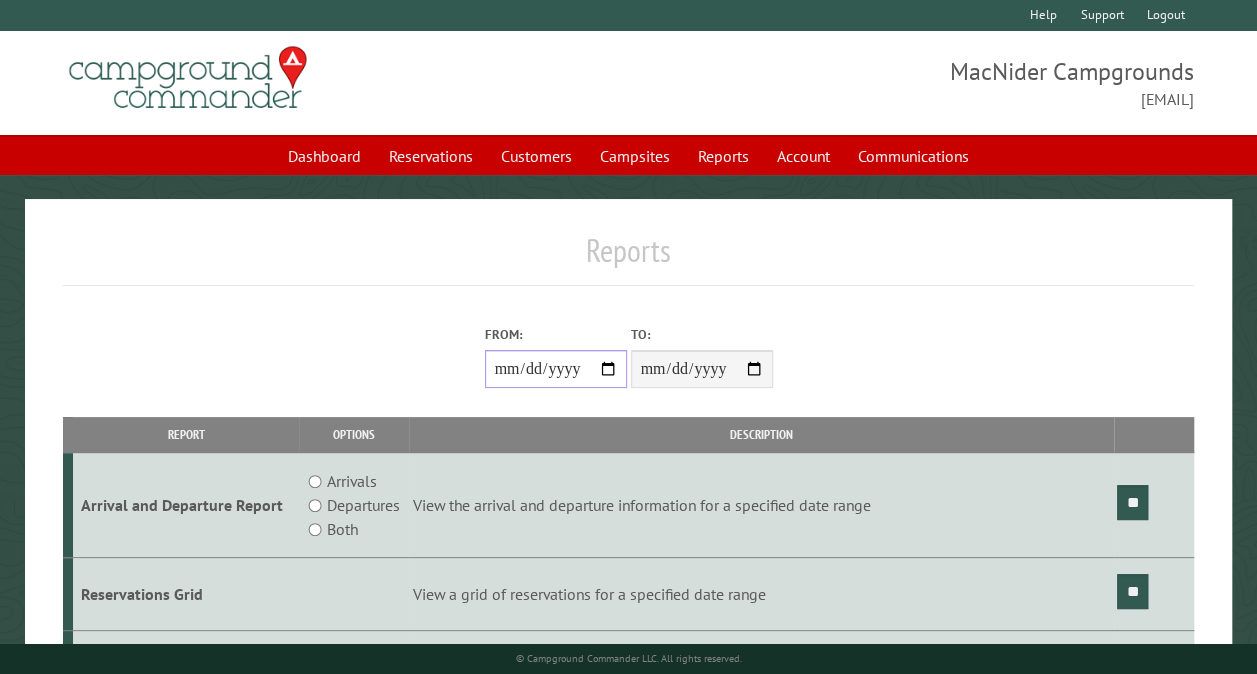 click on "From:" at bounding box center [556, 369] 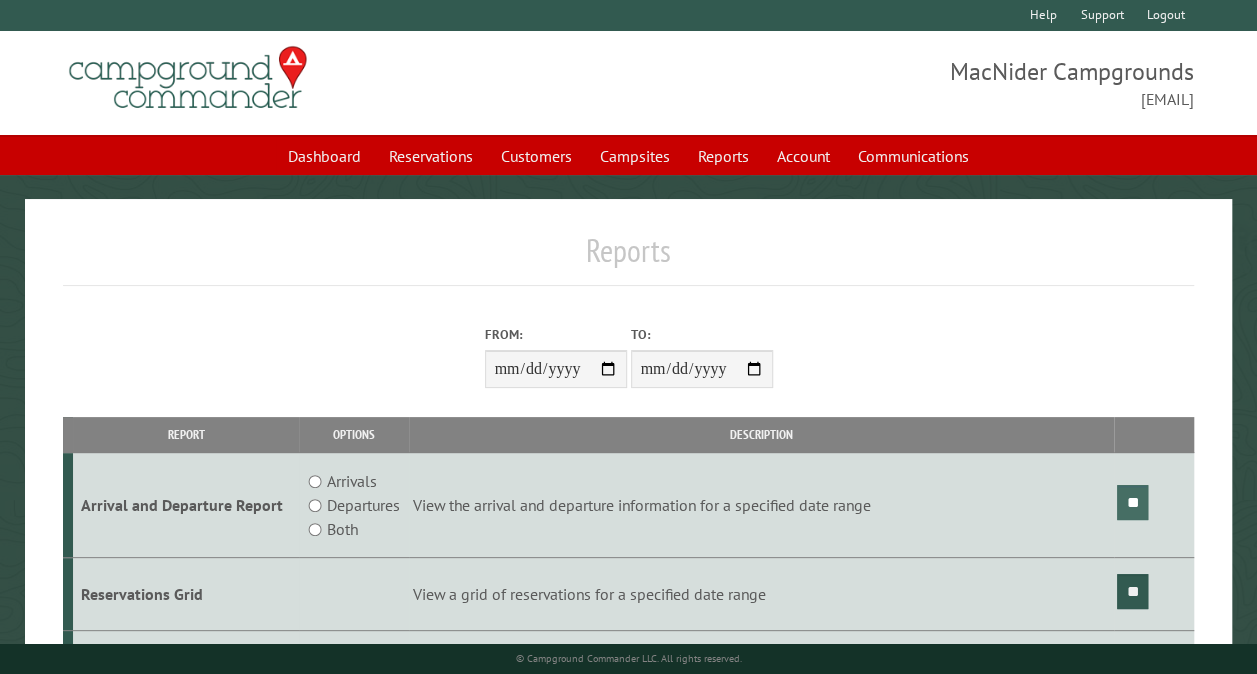 click on "**" at bounding box center (1132, 502) 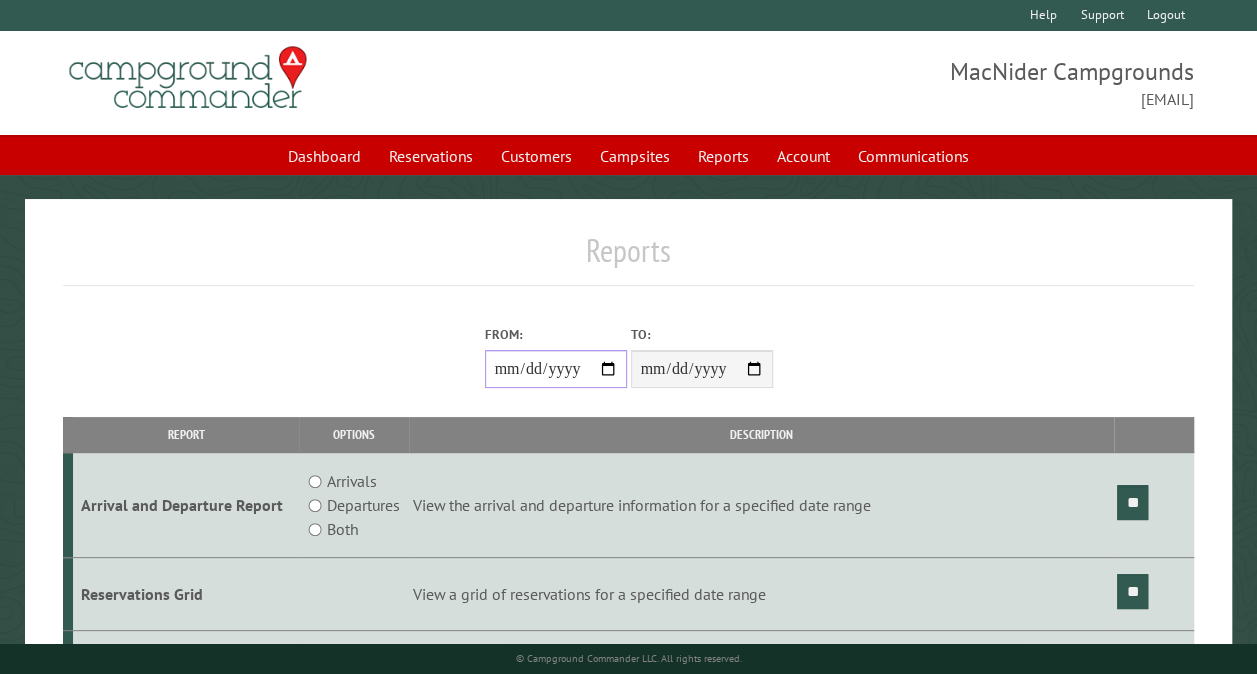 click on "**********" at bounding box center [556, 369] 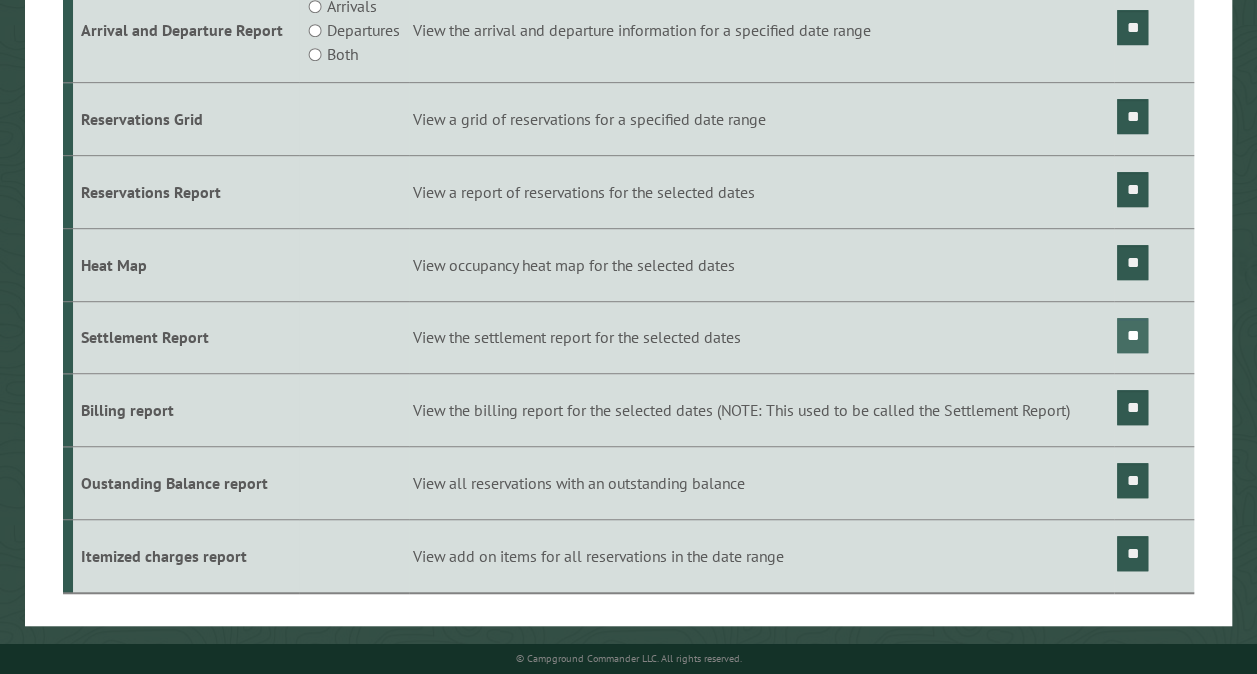 click on "**" at bounding box center [1132, 335] 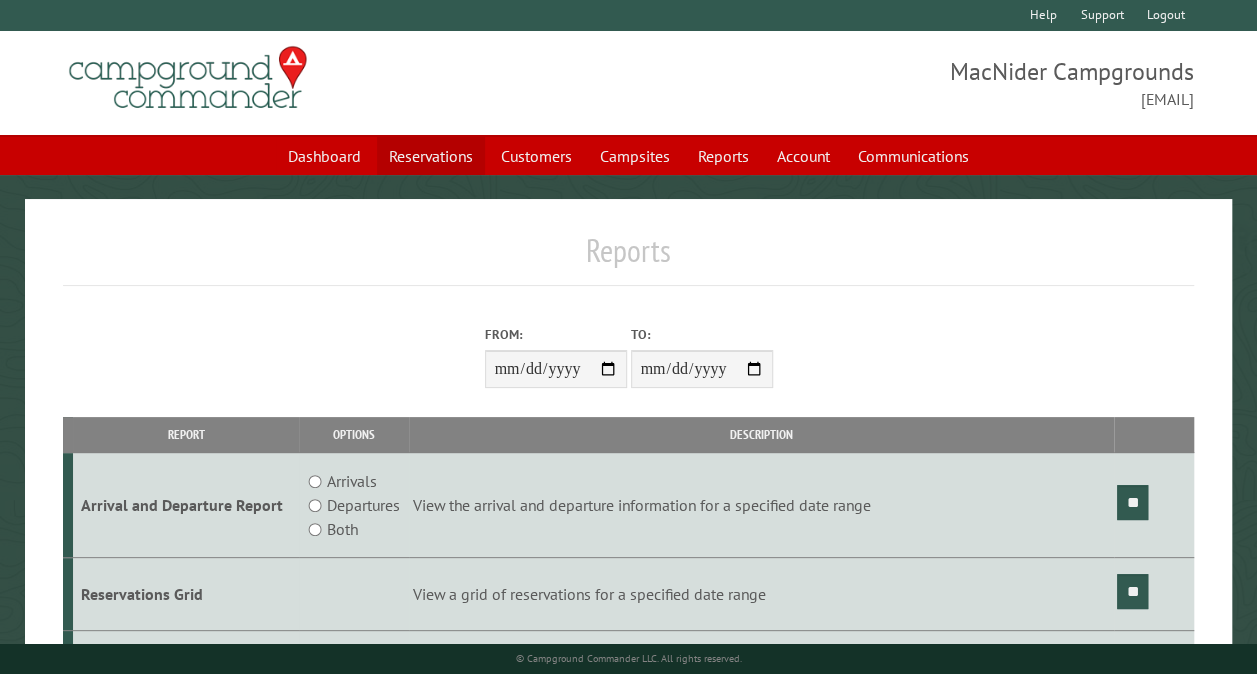 click on "Reservations" at bounding box center (431, 156) 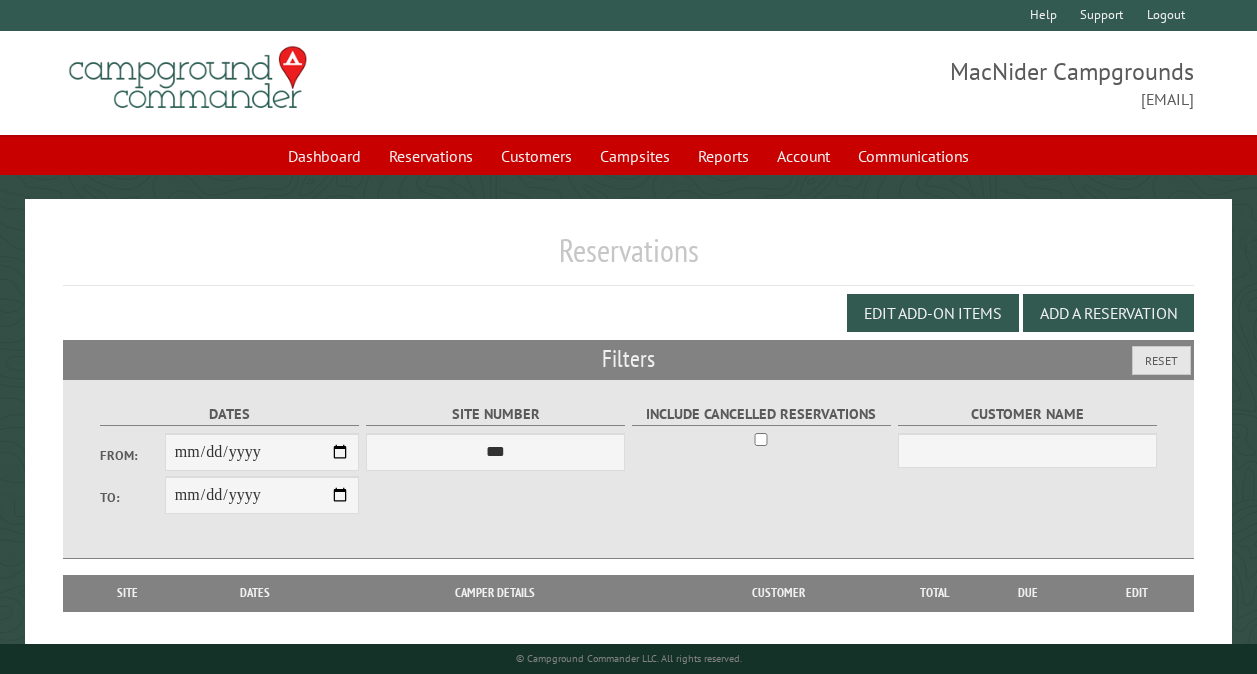 scroll, scrollTop: 0, scrollLeft: 0, axis: both 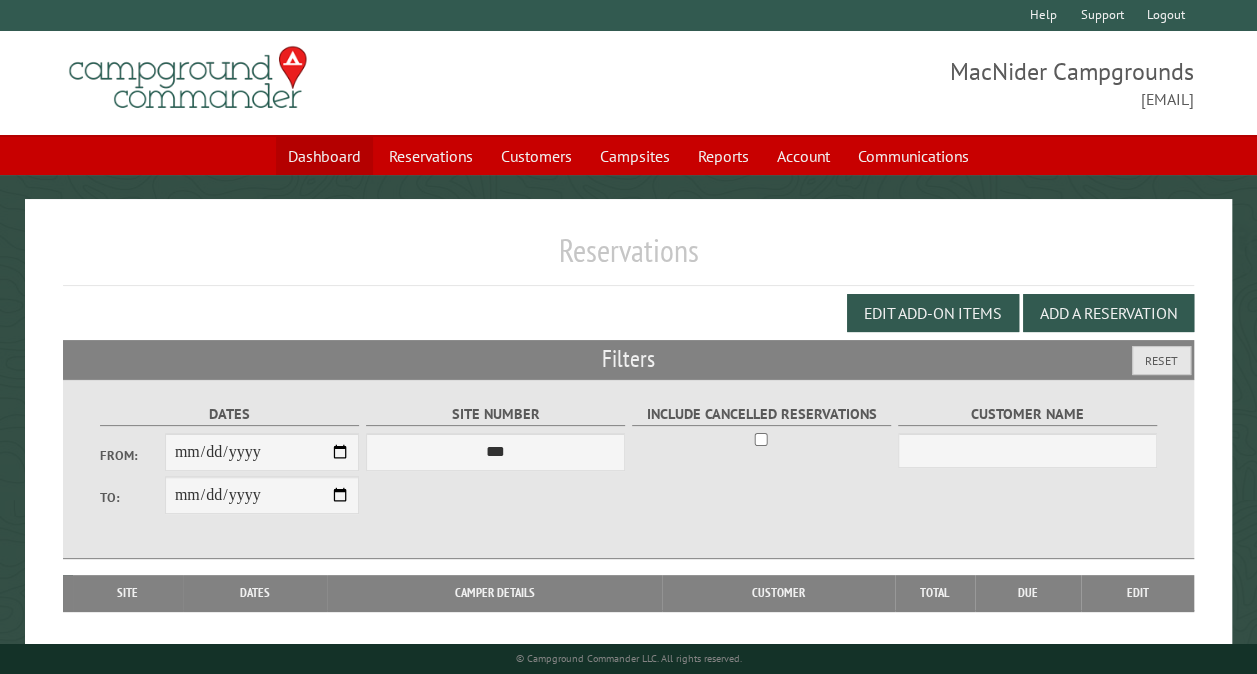 click on "Dashboard" at bounding box center [324, 156] 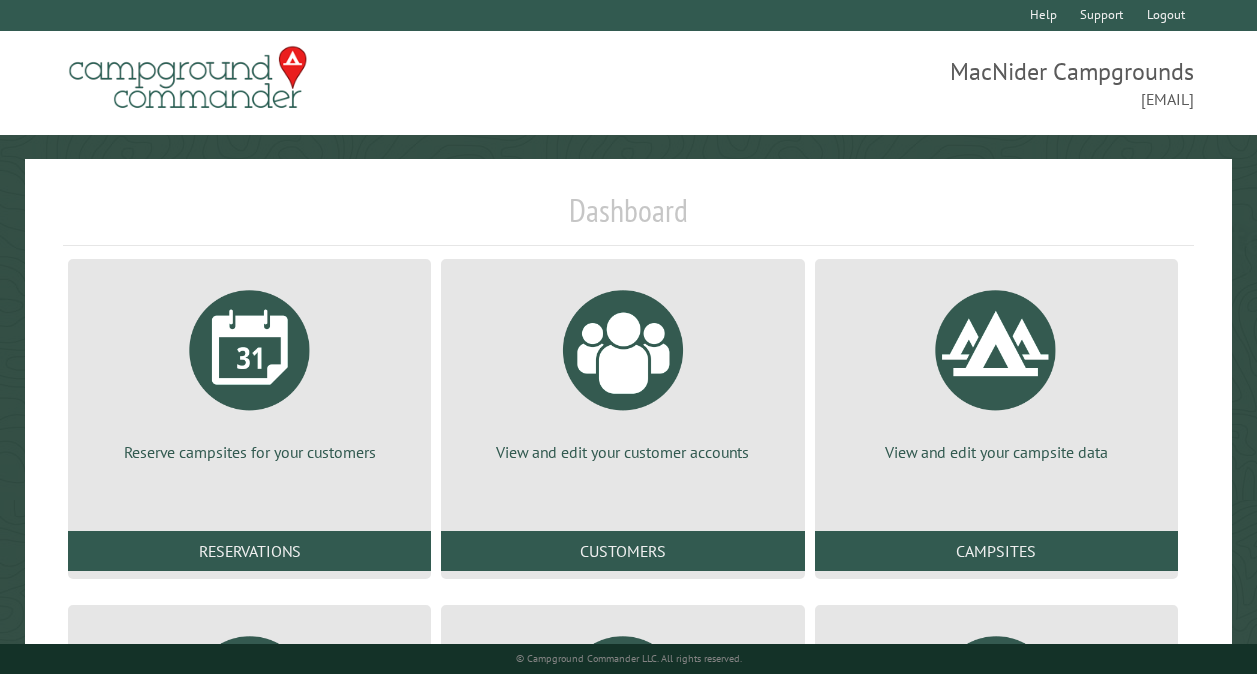 scroll, scrollTop: 0, scrollLeft: 0, axis: both 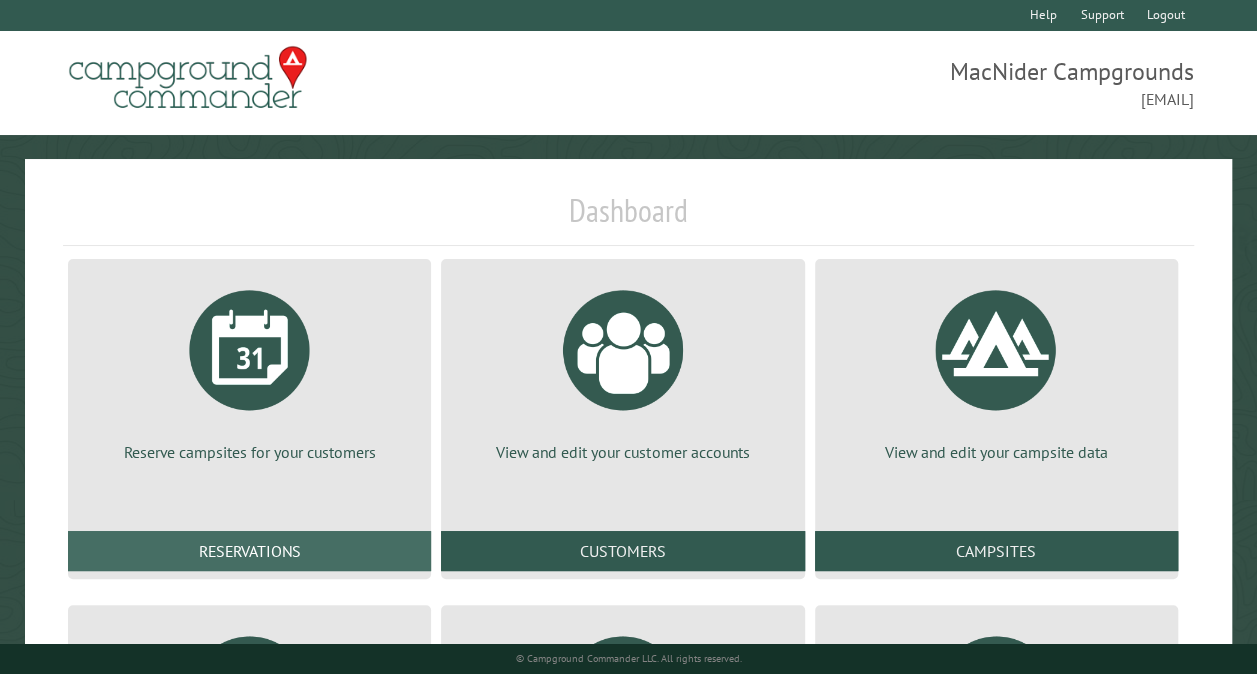 click on "Reservations" at bounding box center (249, 551) 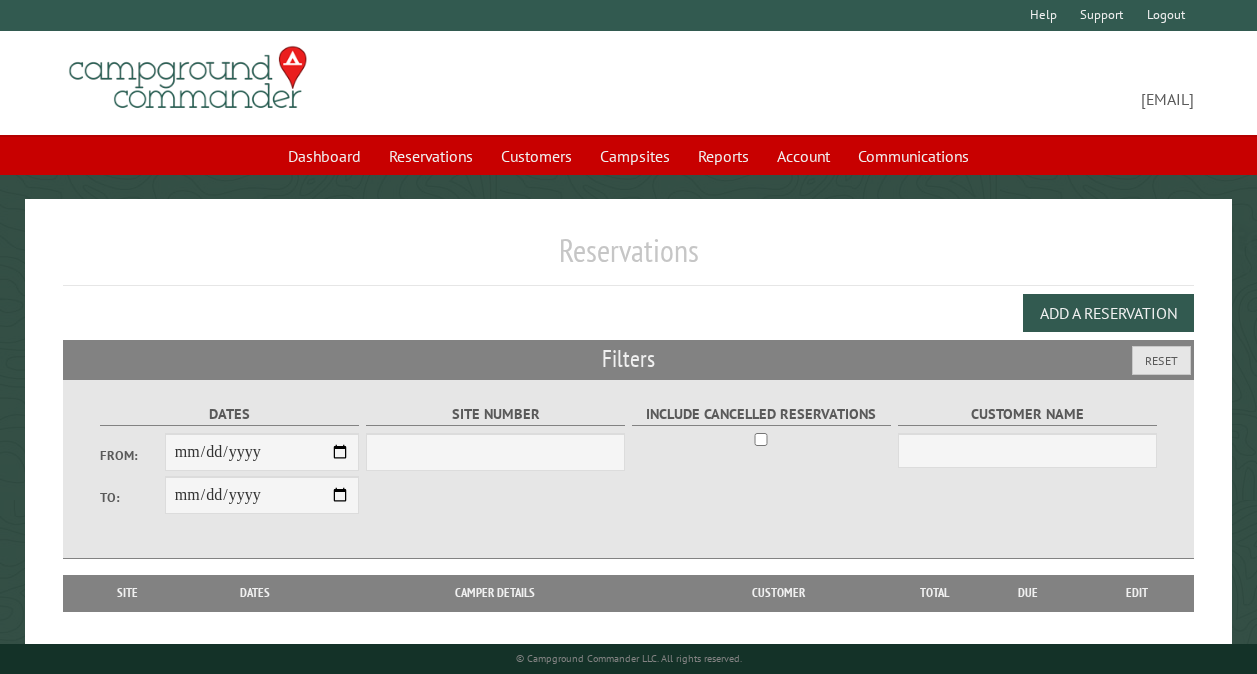 scroll, scrollTop: 0, scrollLeft: 0, axis: both 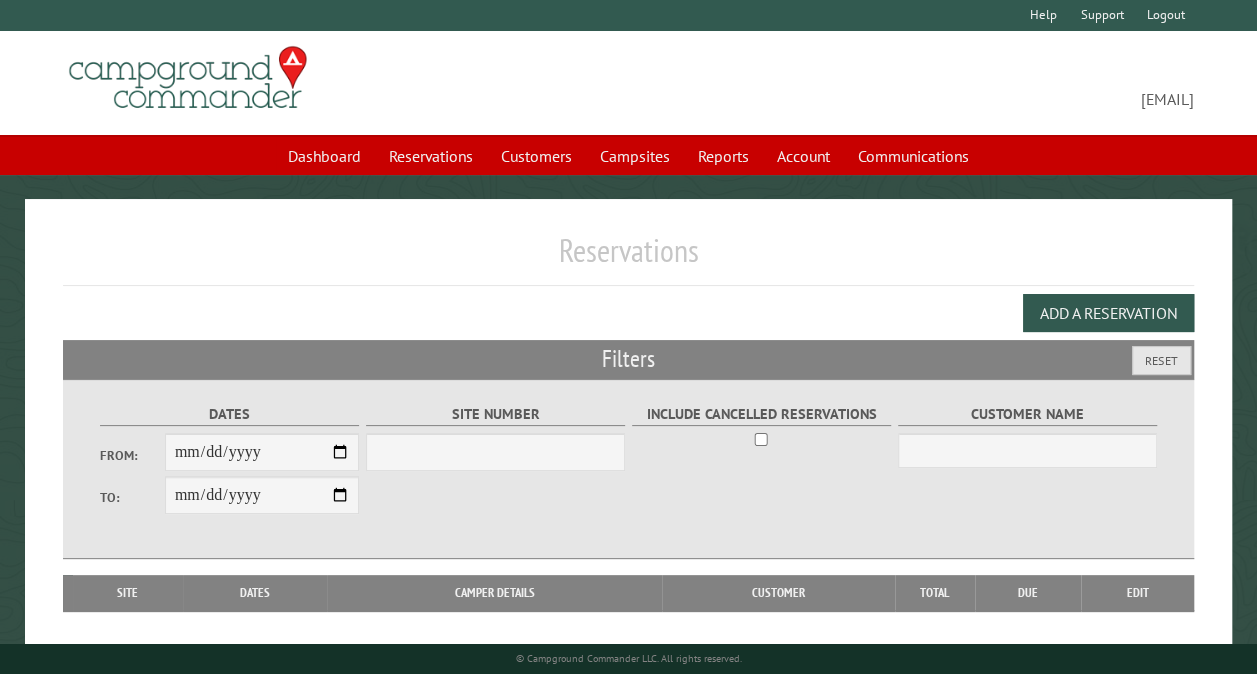 select on "***" 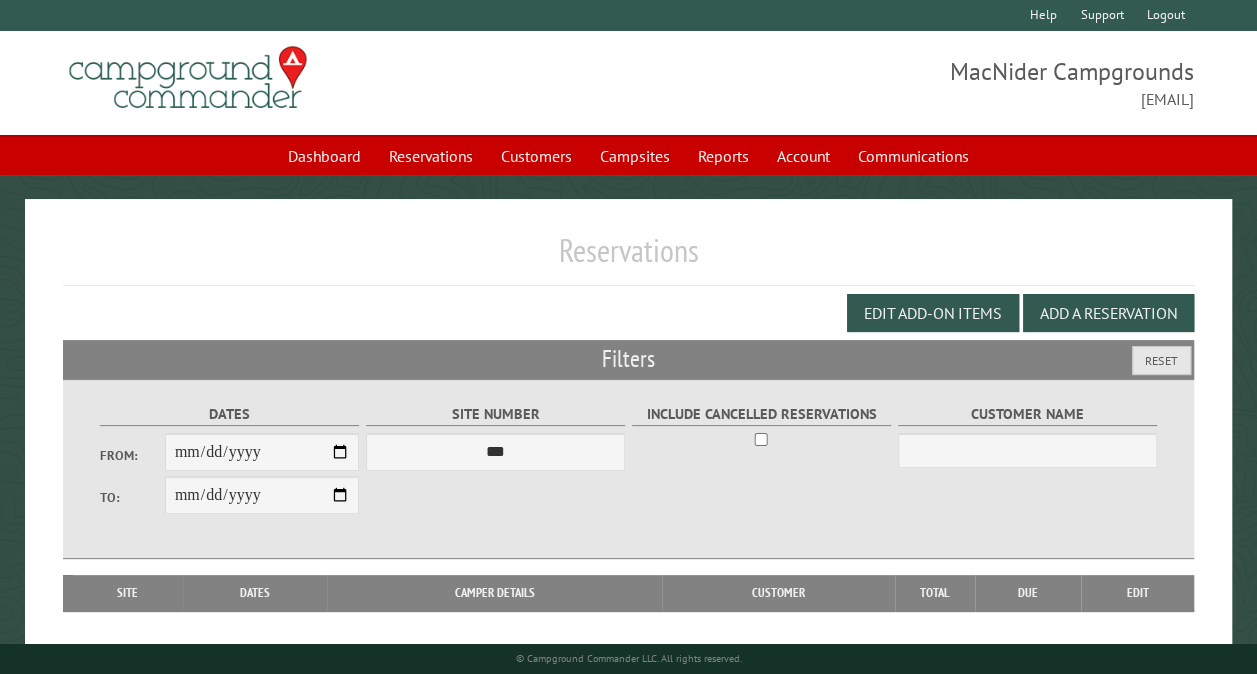 click on "From:" at bounding box center (262, 452) 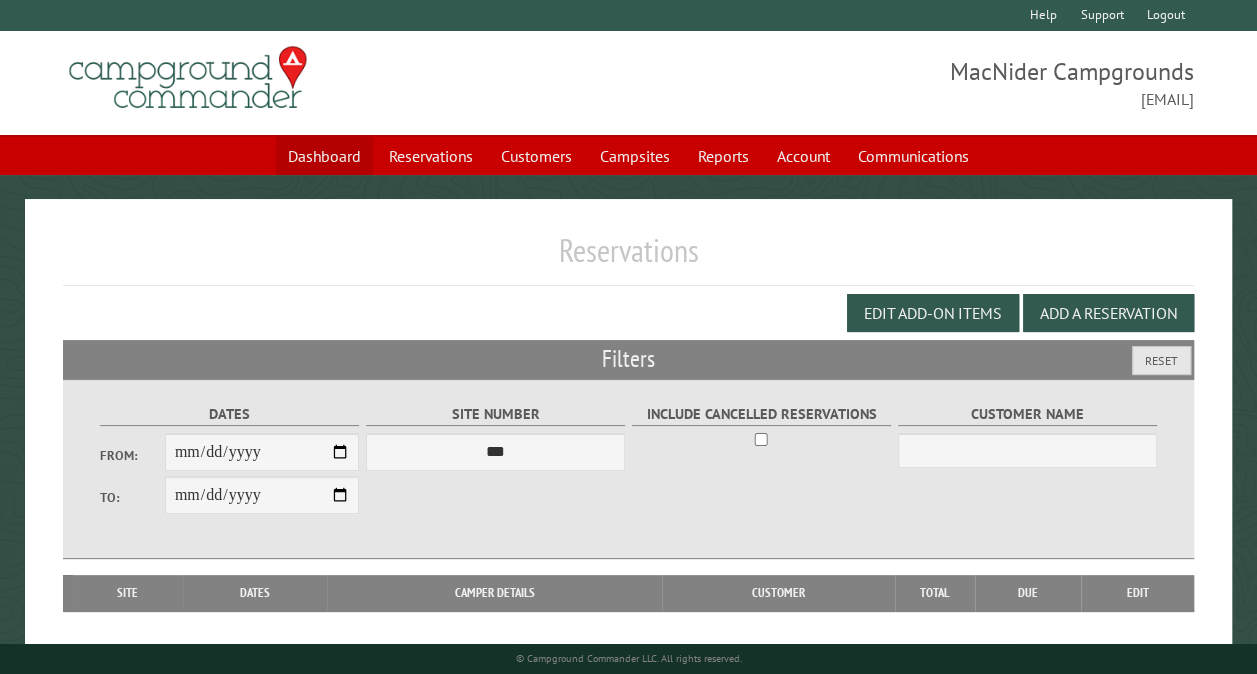 click on "Dashboard" at bounding box center (324, 156) 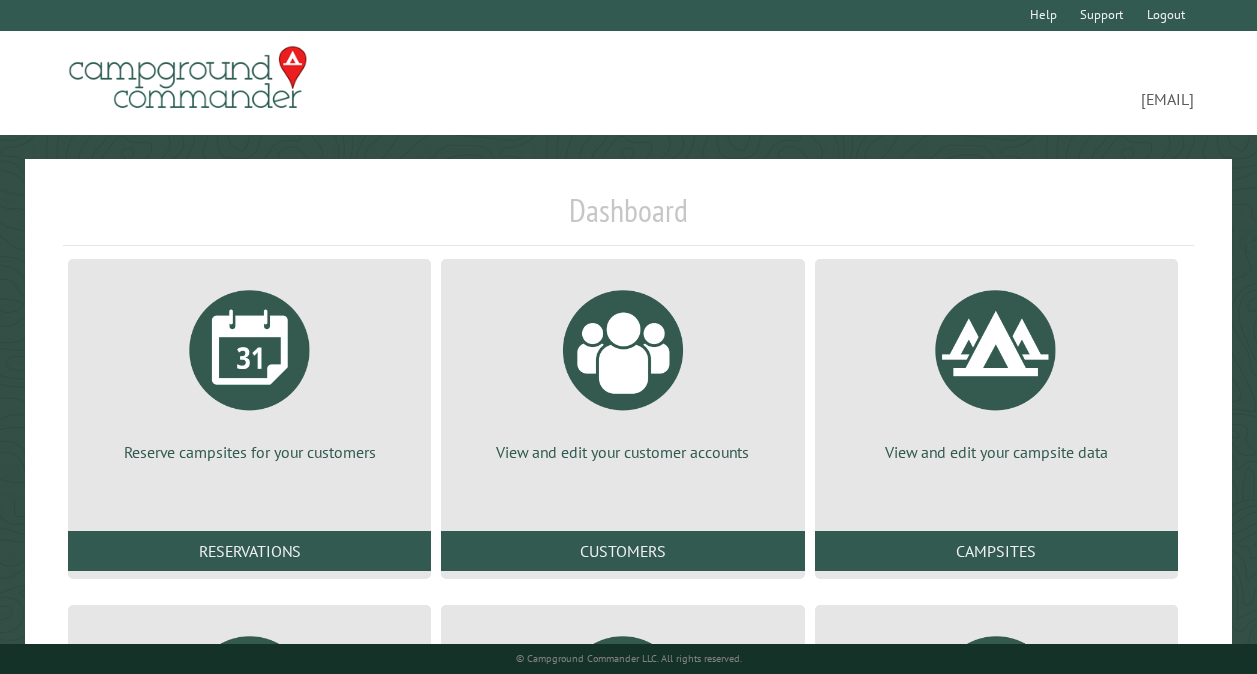 scroll, scrollTop: 0, scrollLeft: 0, axis: both 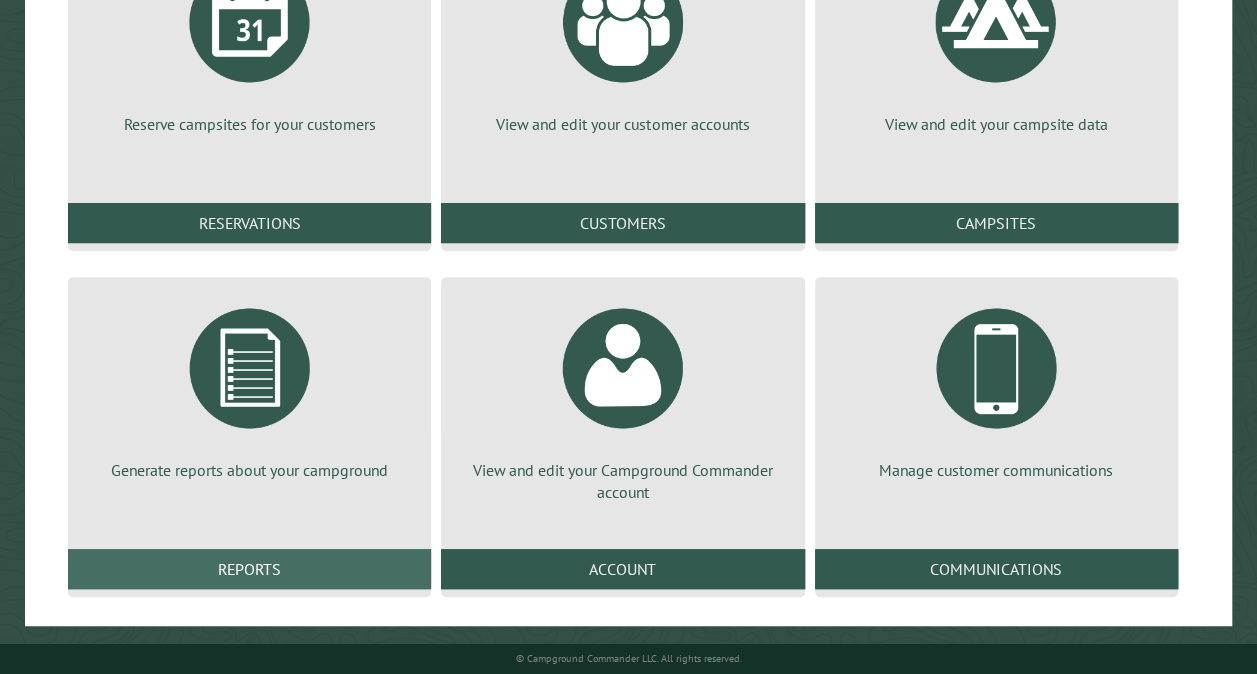 click on "Reports" at bounding box center (249, 569) 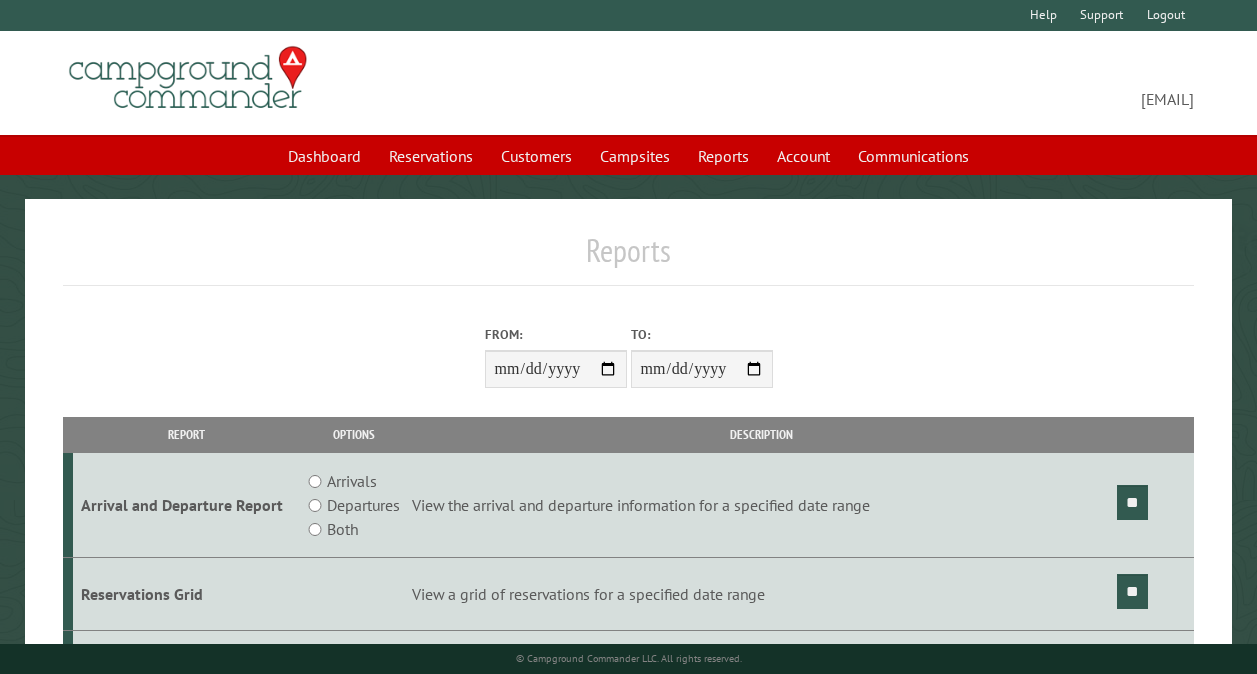 scroll, scrollTop: 0, scrollLeft: 0, axis: both 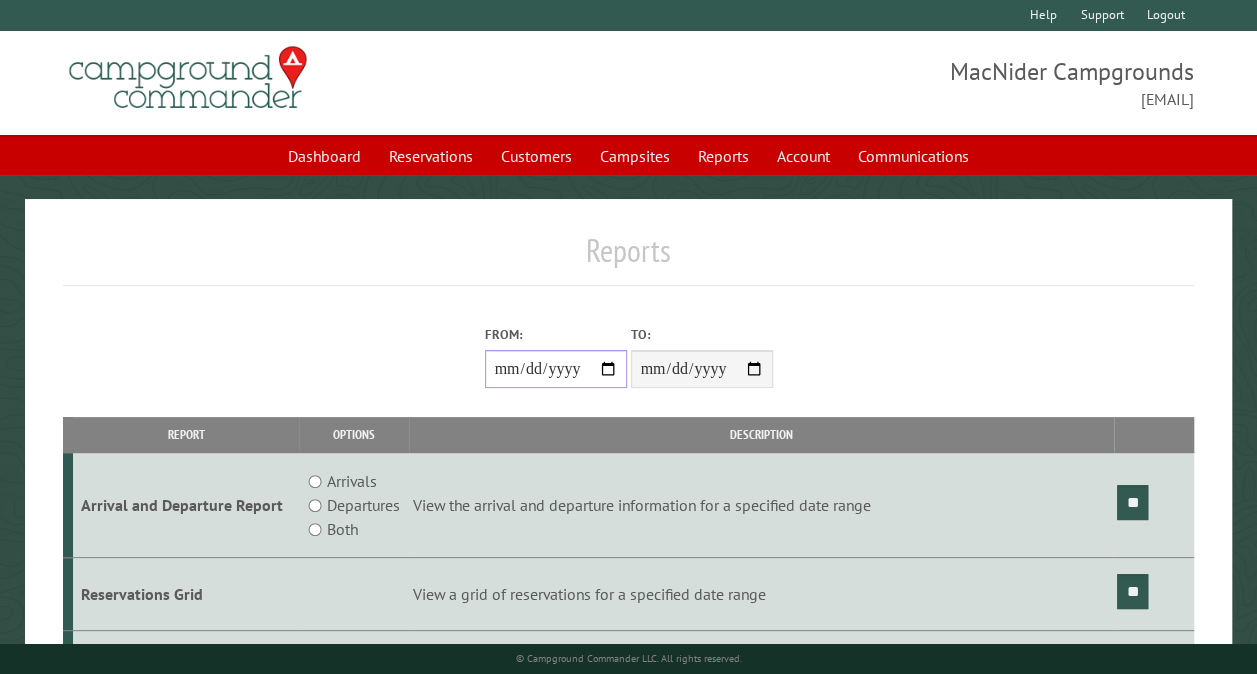 click on "From:" at bounding box center (556, 369) 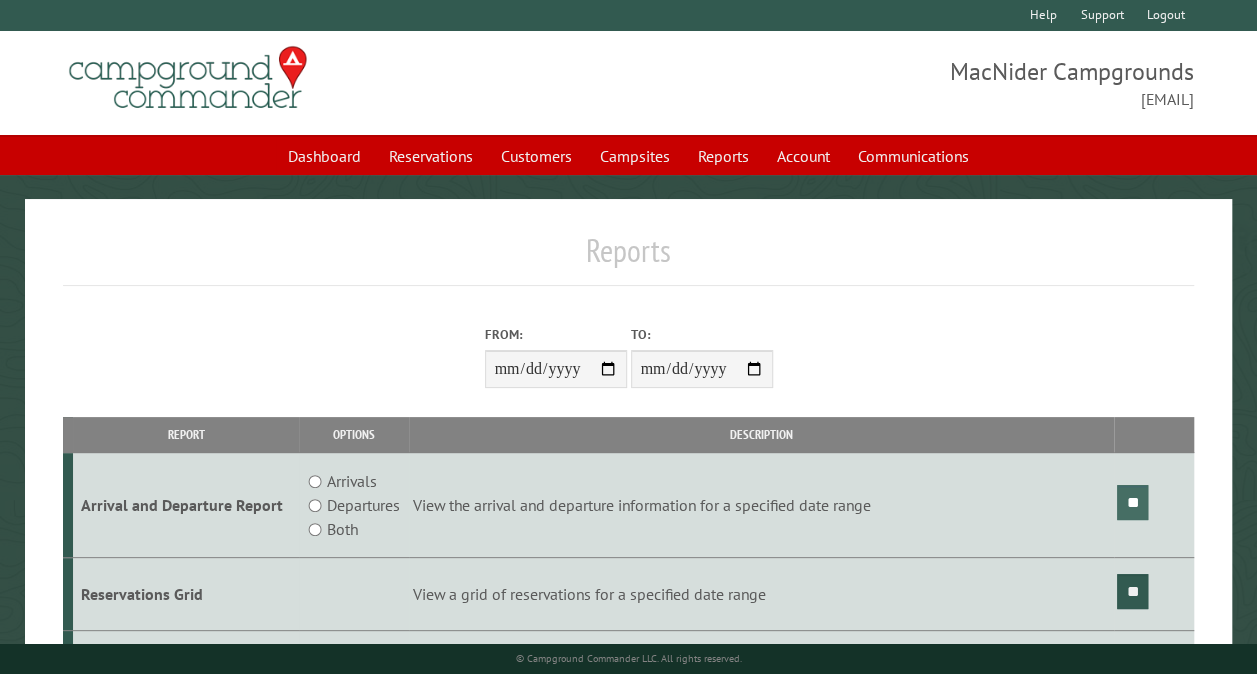 click on "**" at bounding box center (1132, 502) 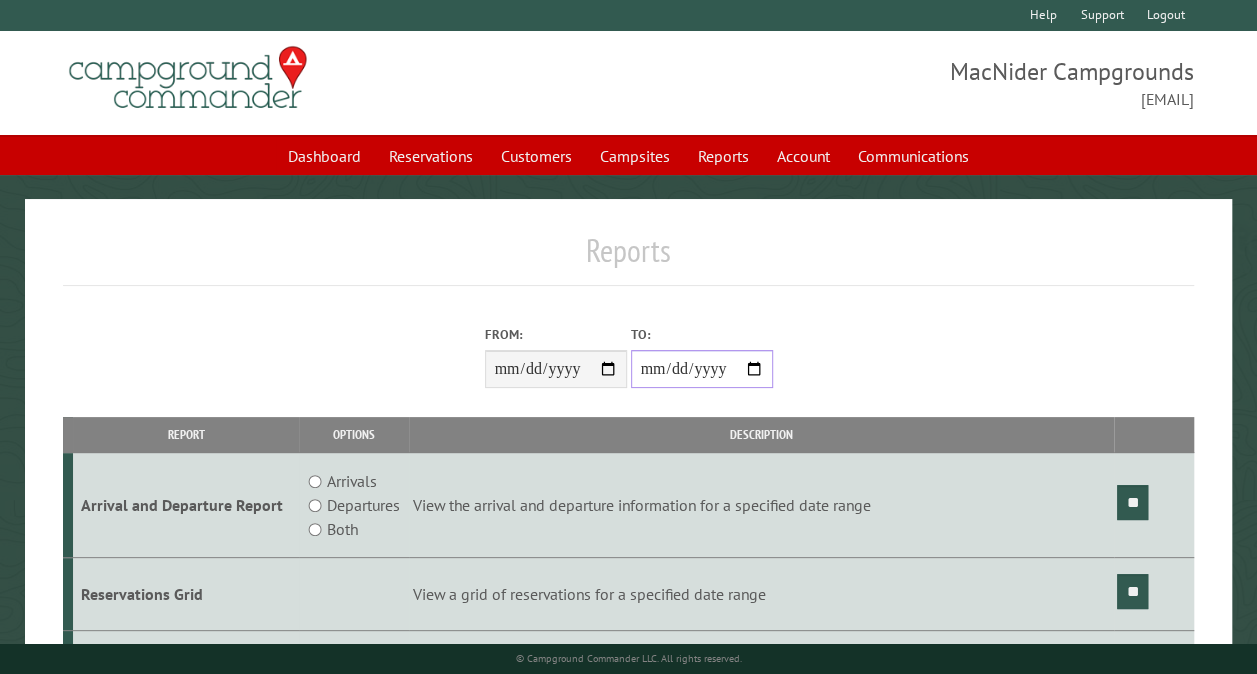 click on "**********" at bounding box center (702, 369) 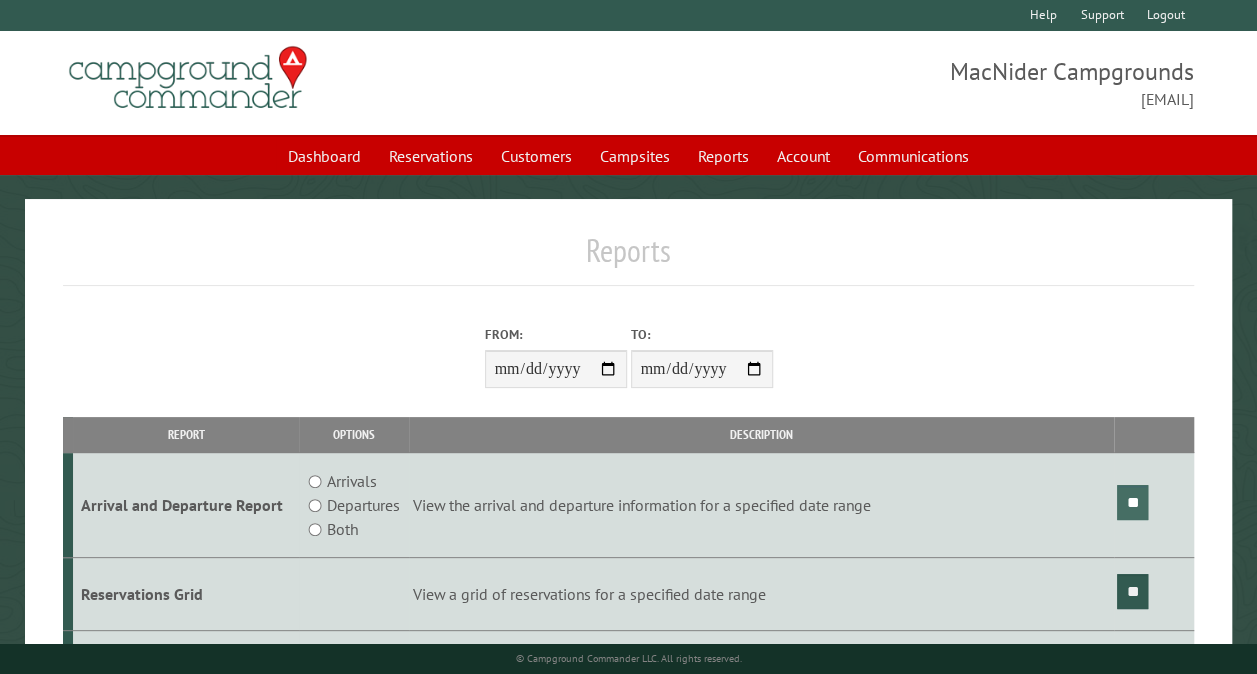 click on "**" at bounding box center (1132, 502) 